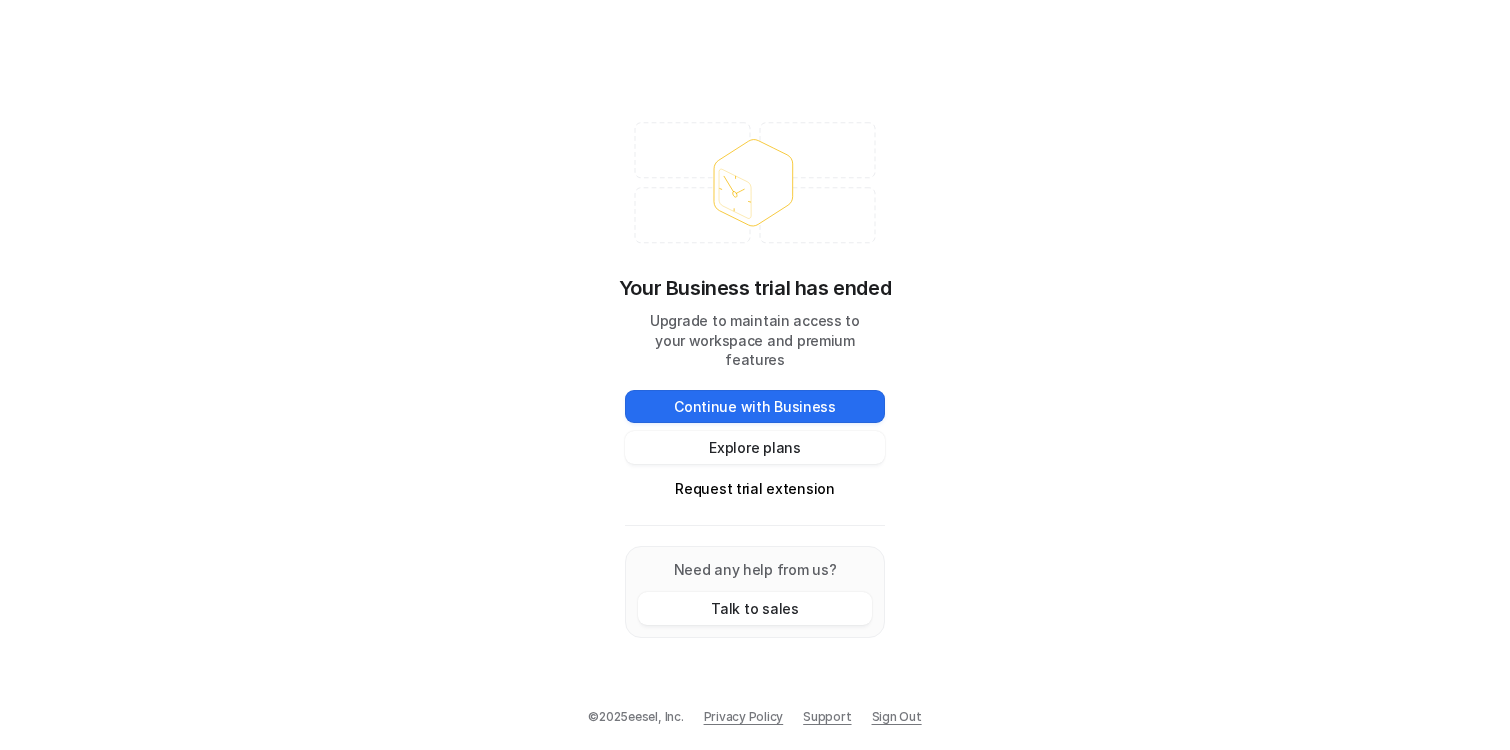scroll, scrollTop: 0, scrollLeft: 0, axis: both 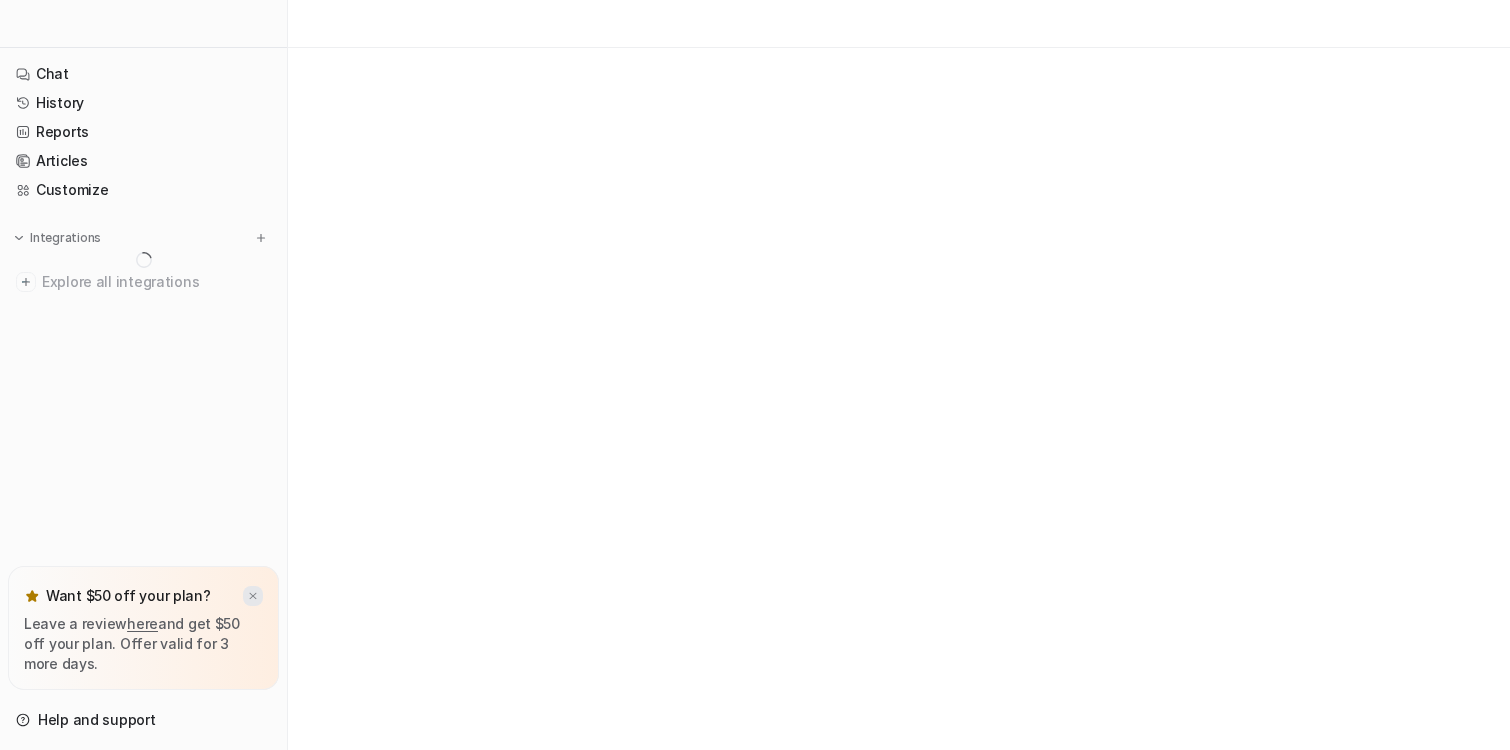 click at bounding box center (253, 596) 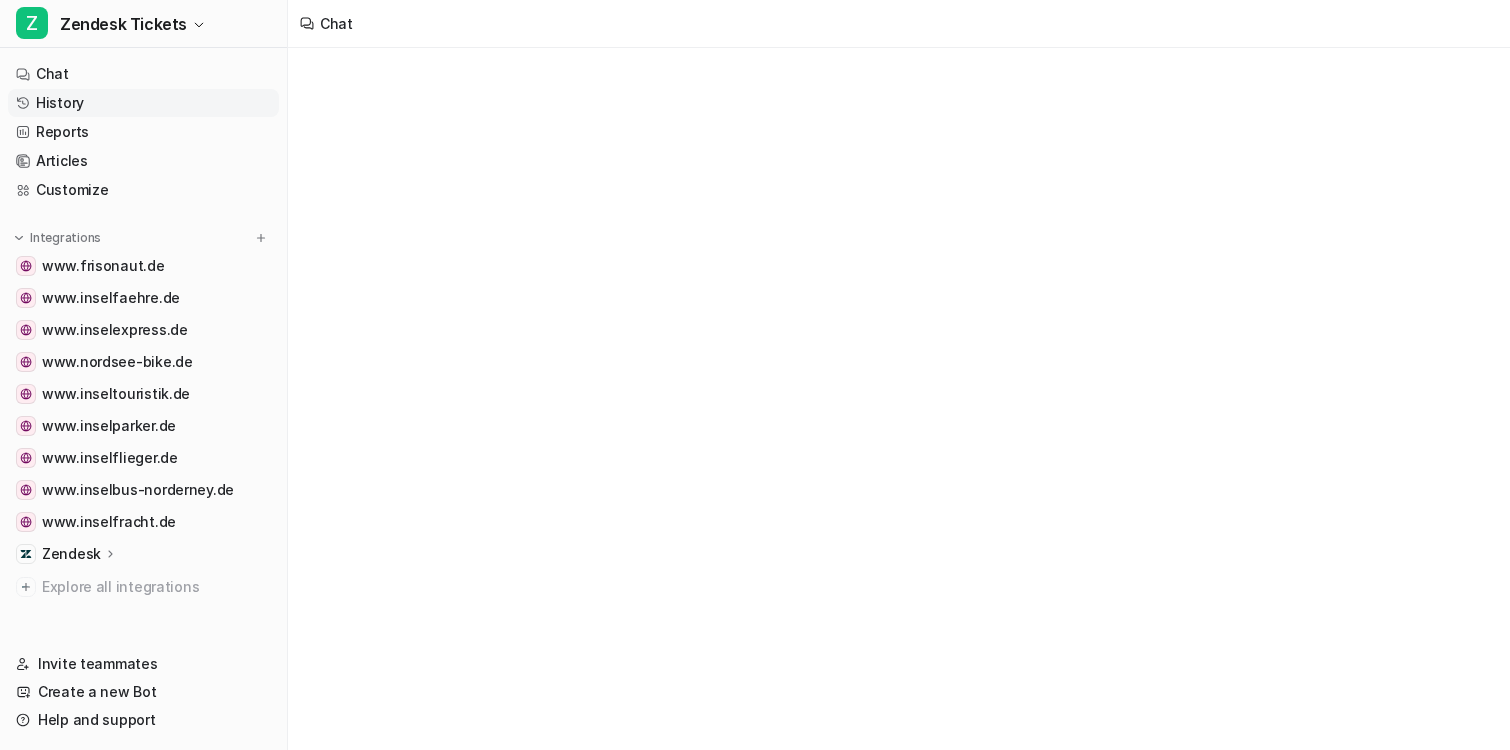 click on "History" at bounding box center [143, 103] 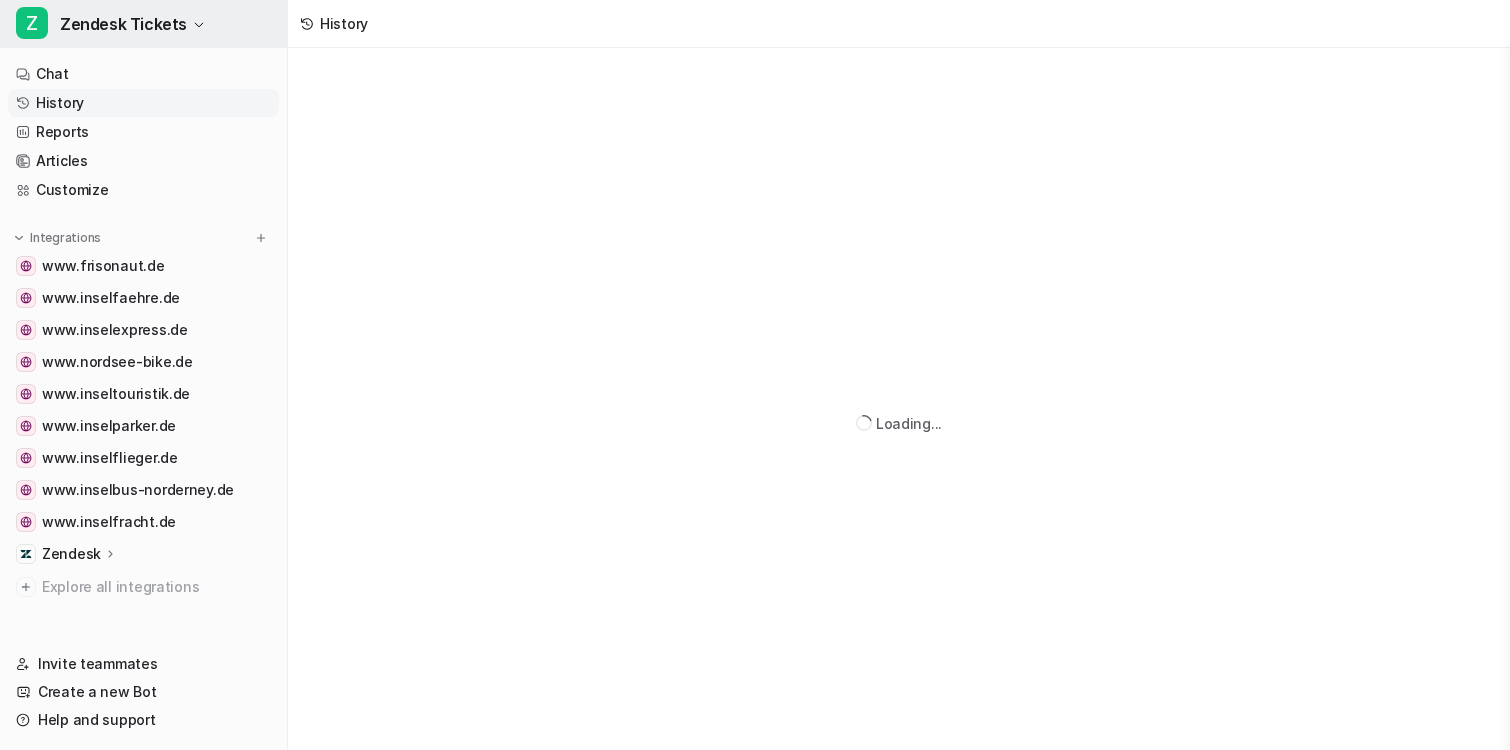 click on "Z Zendesk Tickets" at bounding box center [143, 24] 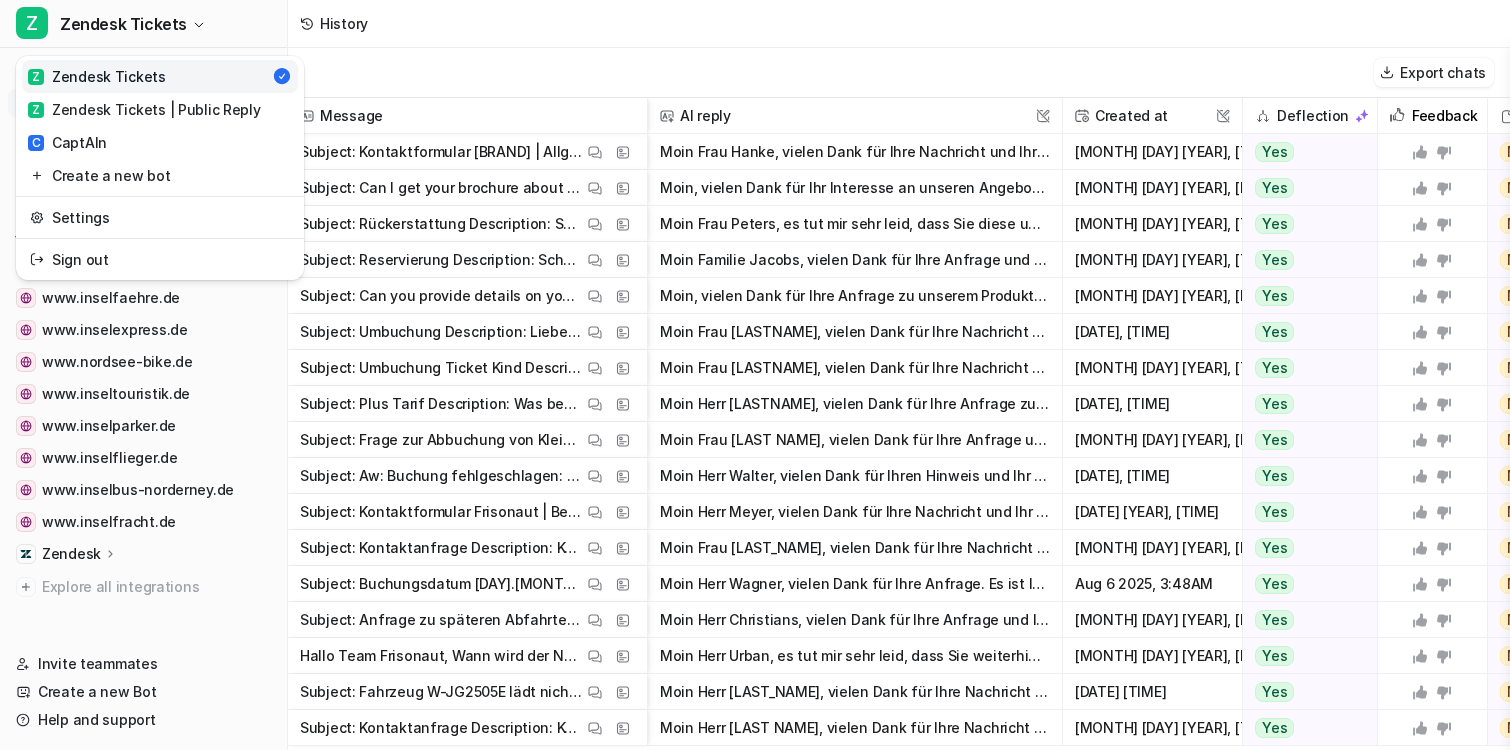 click on "Z Zendesk Tickets Z   Zendesk Tickets Z   Zendesk Tickets | Public Reply C   CaptAIn Create a new bot Settings Sign out Chat History Reports Articles Customize Integrations www.frisonaut.de www.inselfaehre.de www.inselexpress.de www.nordsee-bike.de www.inseltouristik.de www.inselparker.de www.inselflieger.de www.inselbus-norderney.de www.inselfracht.de Zendesk Overview Sources AI Agent AI Copilot Explore all integrations Invite teammates Create a new Bot Help and support Help Chat with us We’re a small team, but make it a priority to chat with every single customer. Watch a 5 min demo A quick walkthrough our app and everything you can do with it. Visit Help Center Read through our docs - or AI chat. History Export chats Message AI reply This field cannot be modified Created at This field cannot be modified  Deflection  Feedback Gap in training Destination This field cannot be modified View Thread View Sources Aug 6 2025, 1:01PM Yes No Gap Zendesk chat View Thread View Sources Aug 6 2025, 11:25AM Yes No Gap" at bounding box center [755, 375] 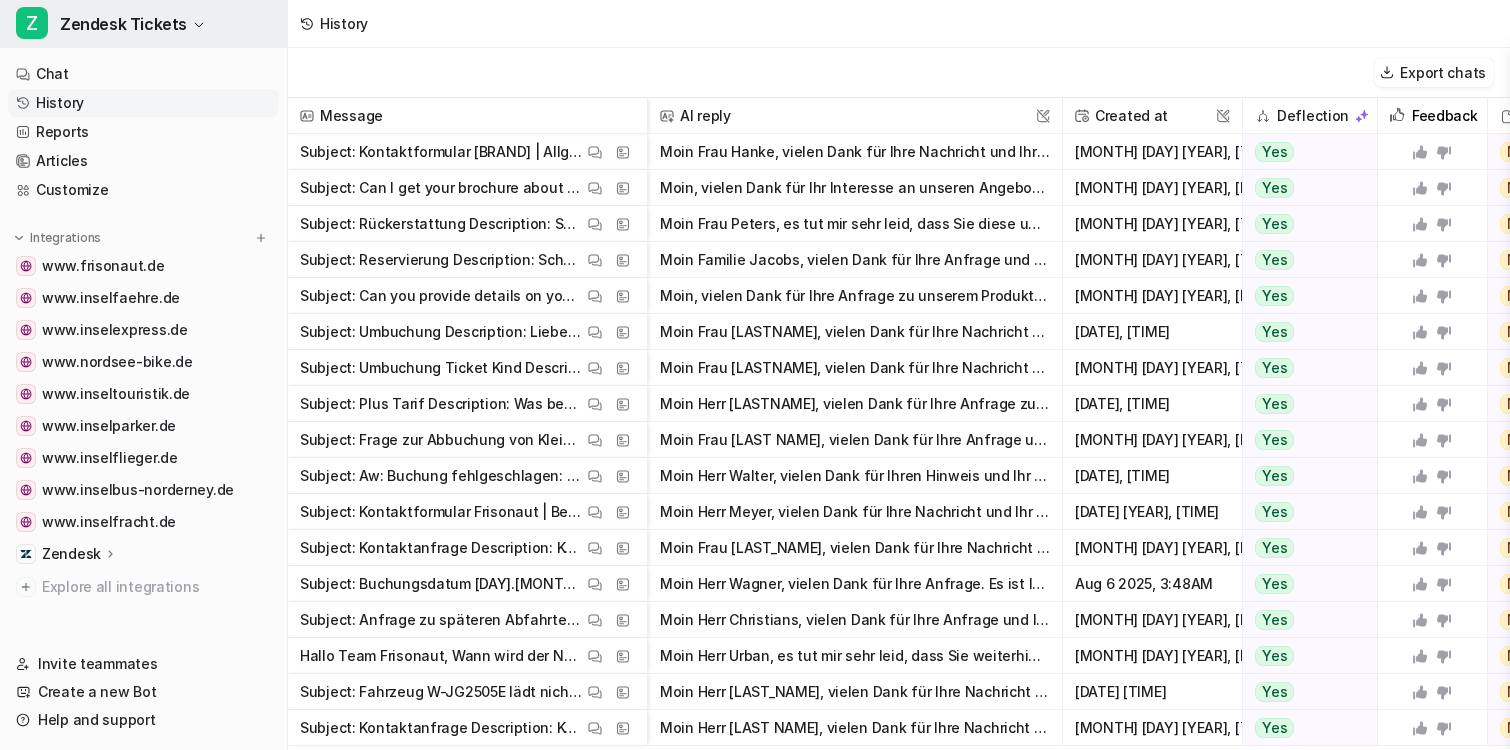 click 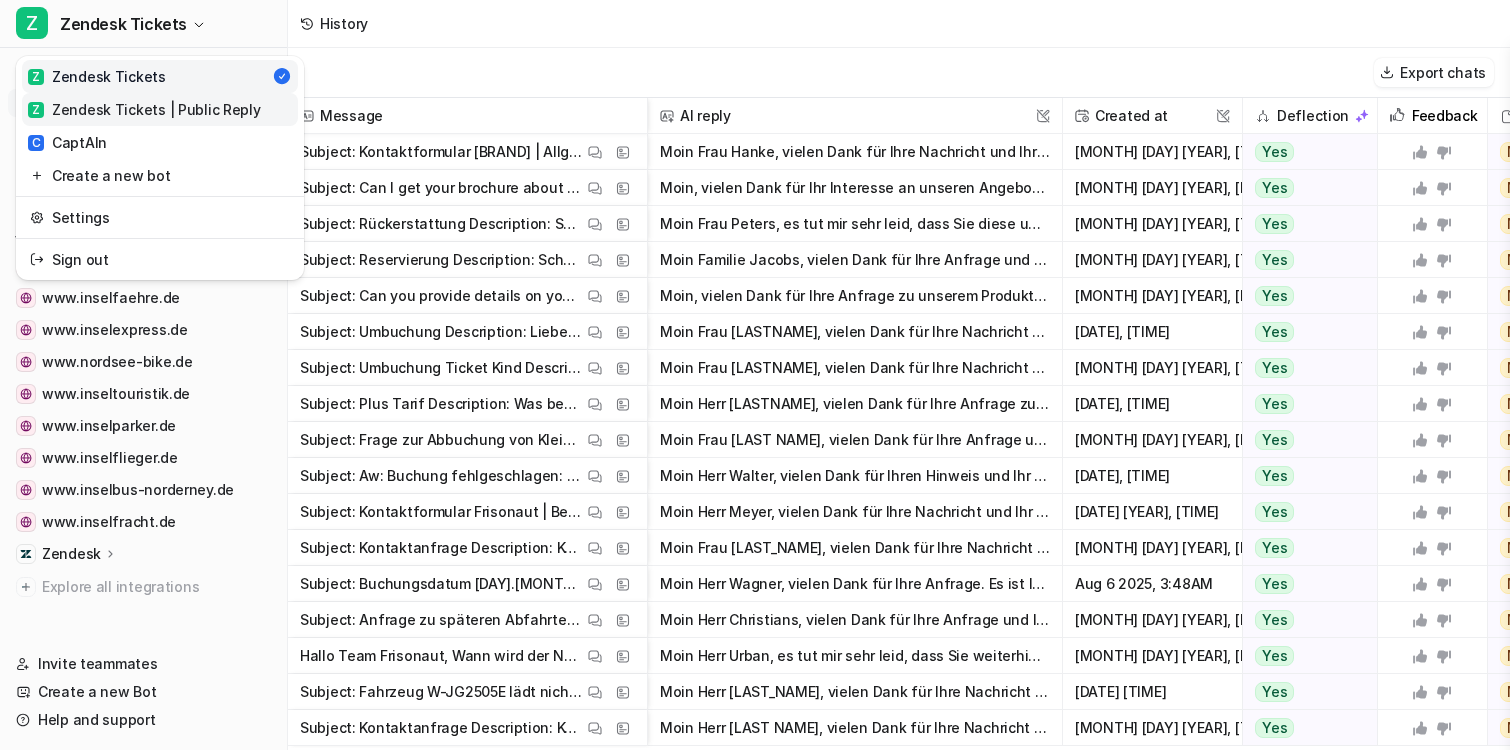 click on "Z   Zendesk Tickets | Public Reply" at bounding box center [144, 109] 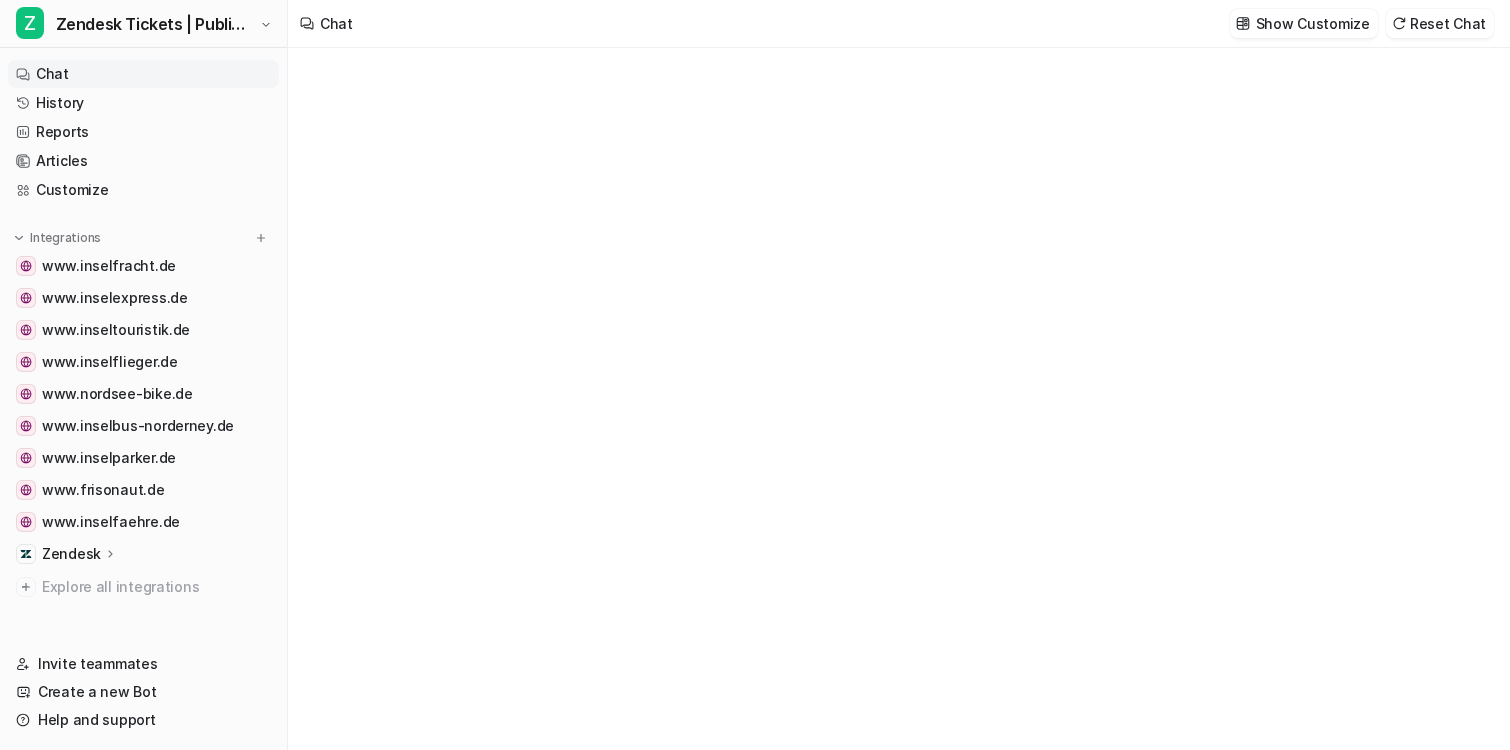 type on "**********" 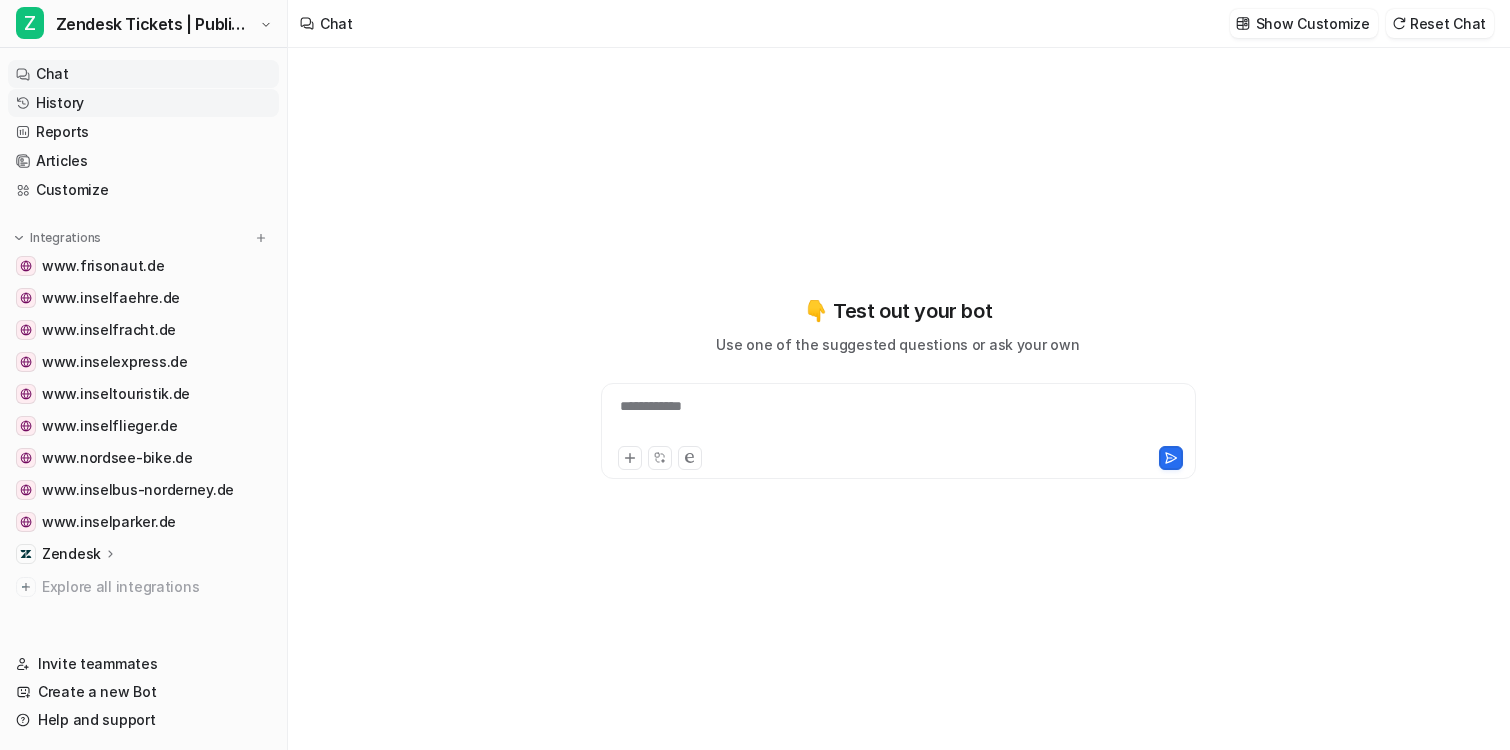click on "History" at bounding box center (143, 103) 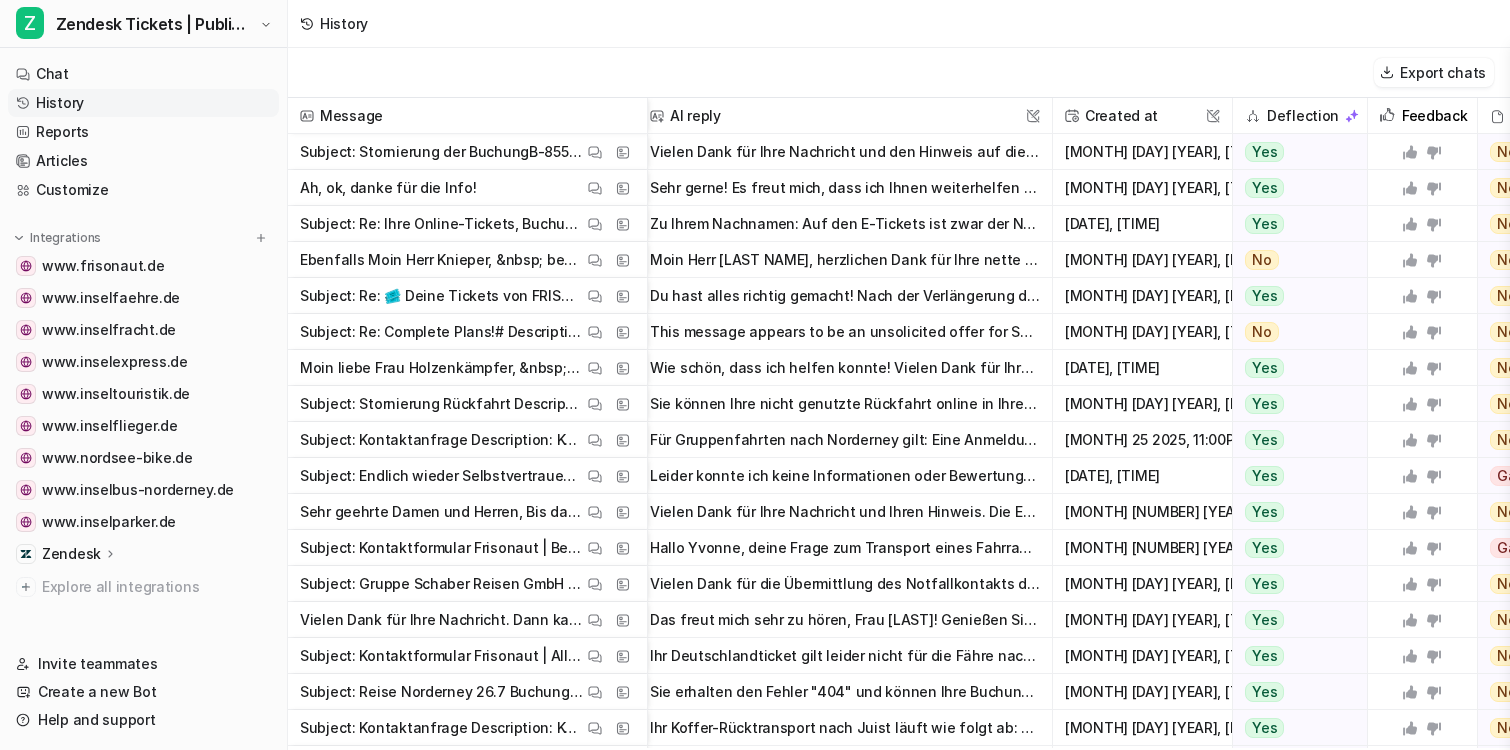 scroll, scrollTop: 34, scrollLeft: 10, axis: both 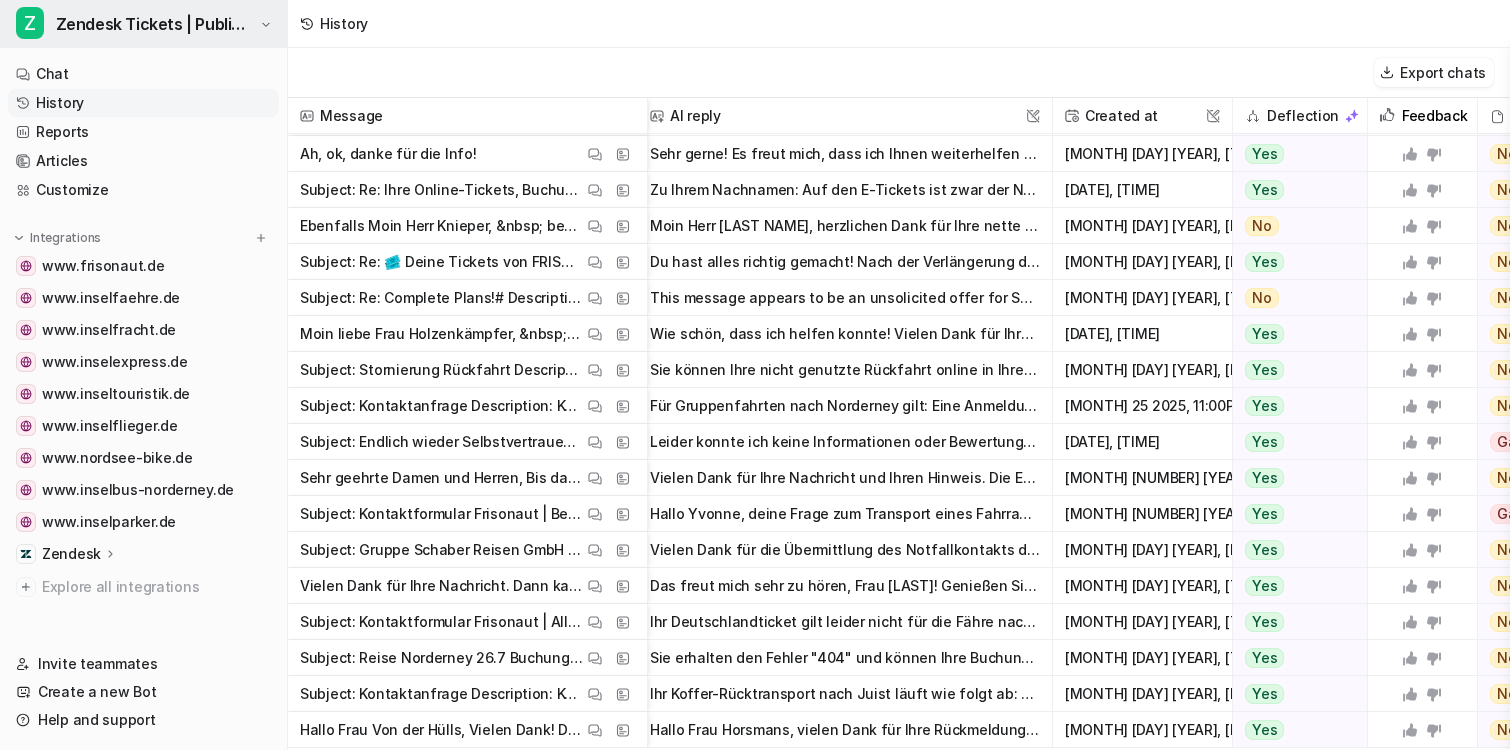 click on "Z Zendesk Tickets | Public Reply" at bounding box center [143, 24] 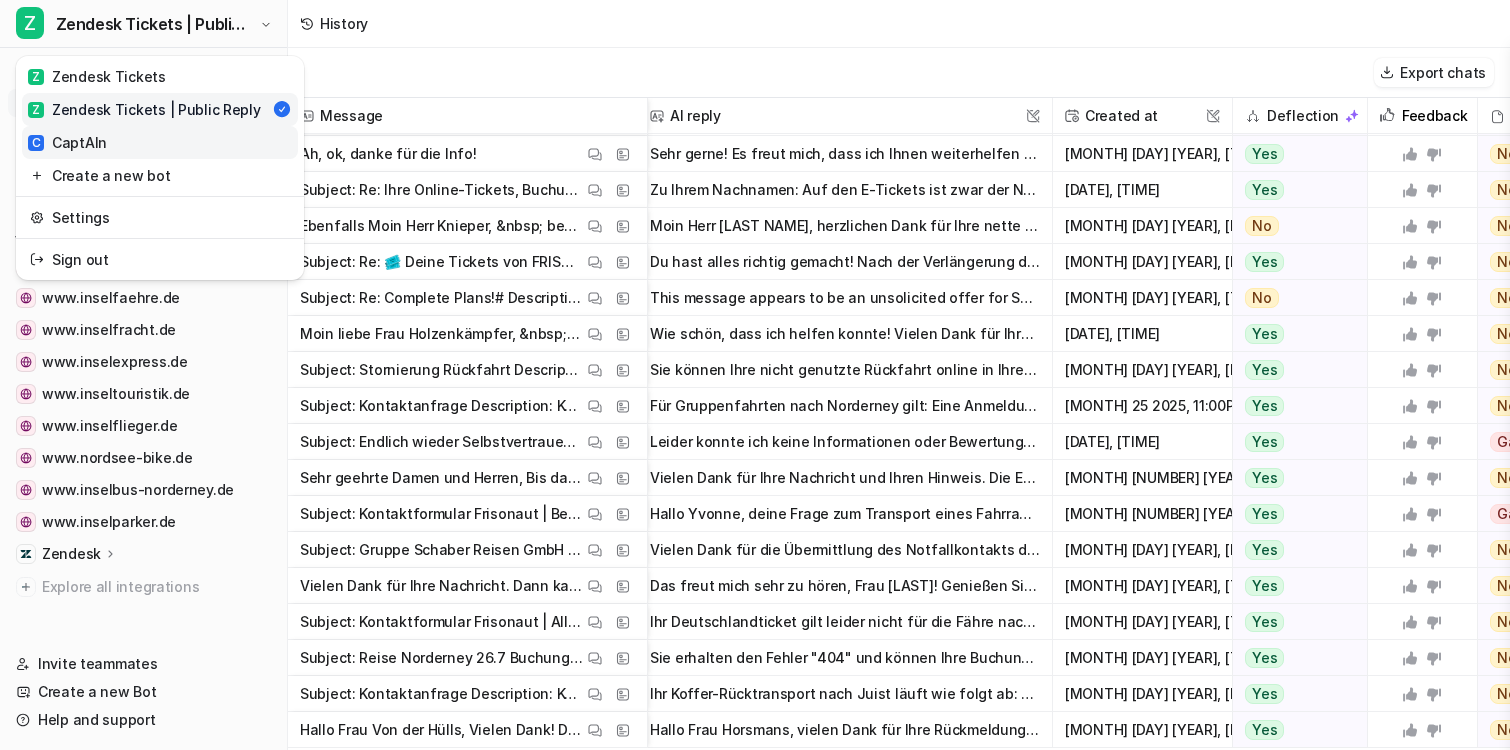 click on "C   CaptAIn" at bounding box center (160, 142) 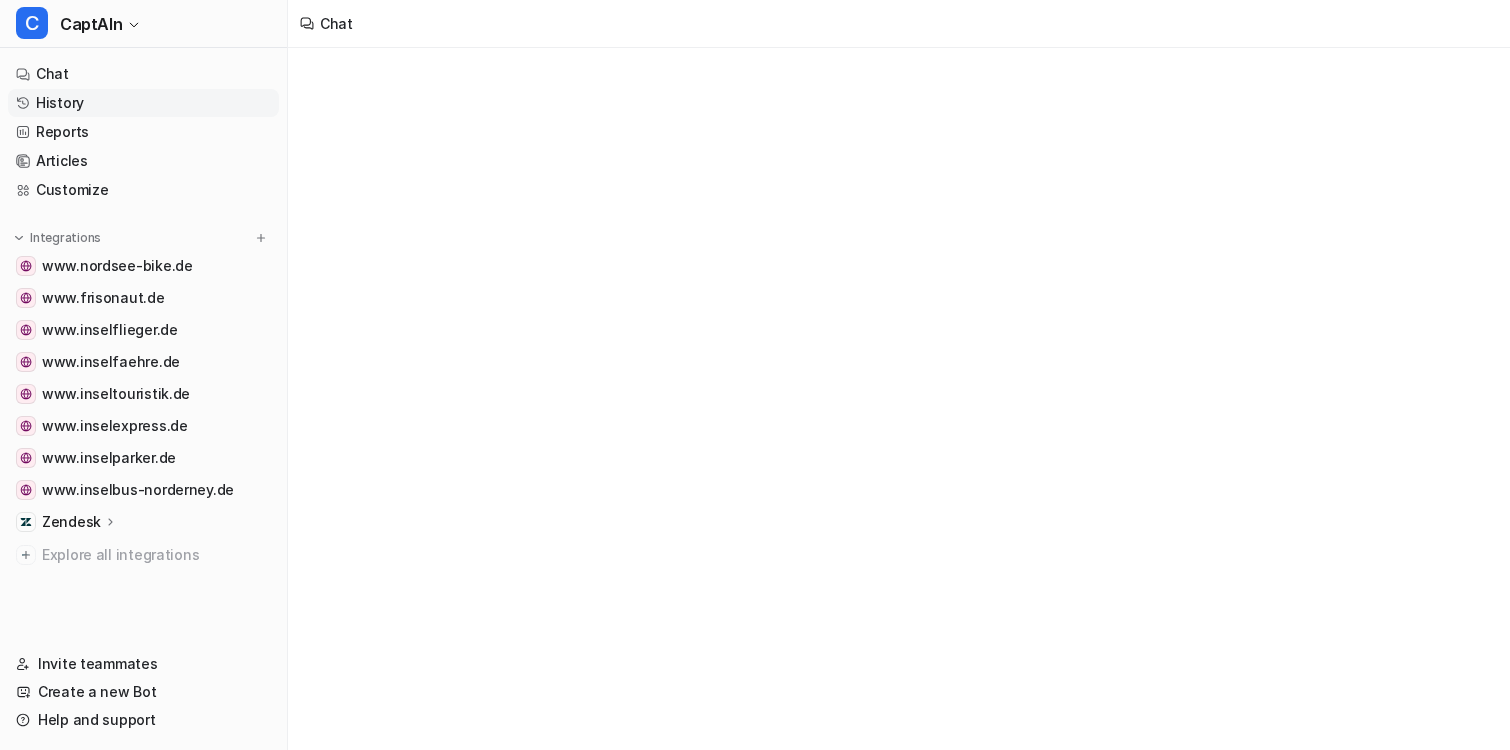 click on "History" at bounding box center (143, 103) 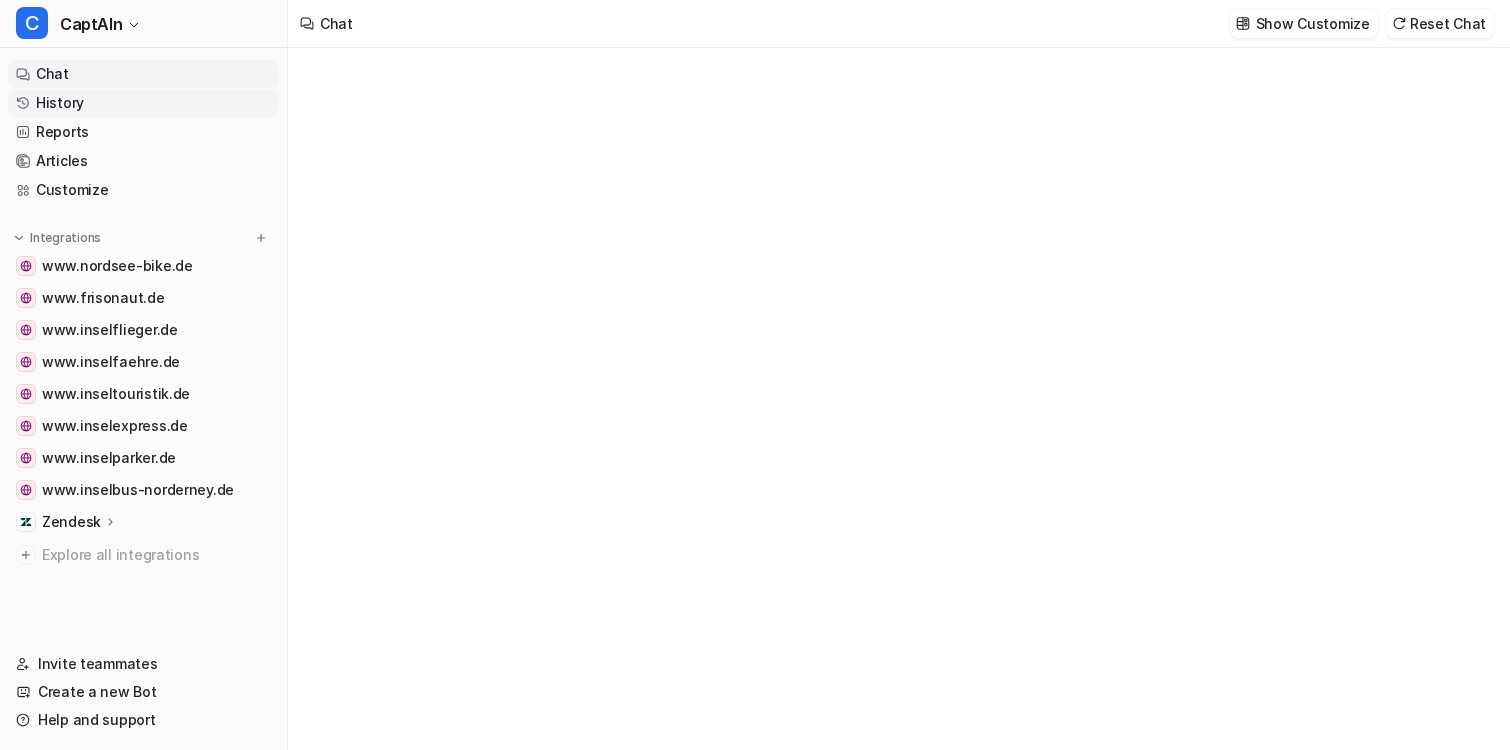 type on "**********" 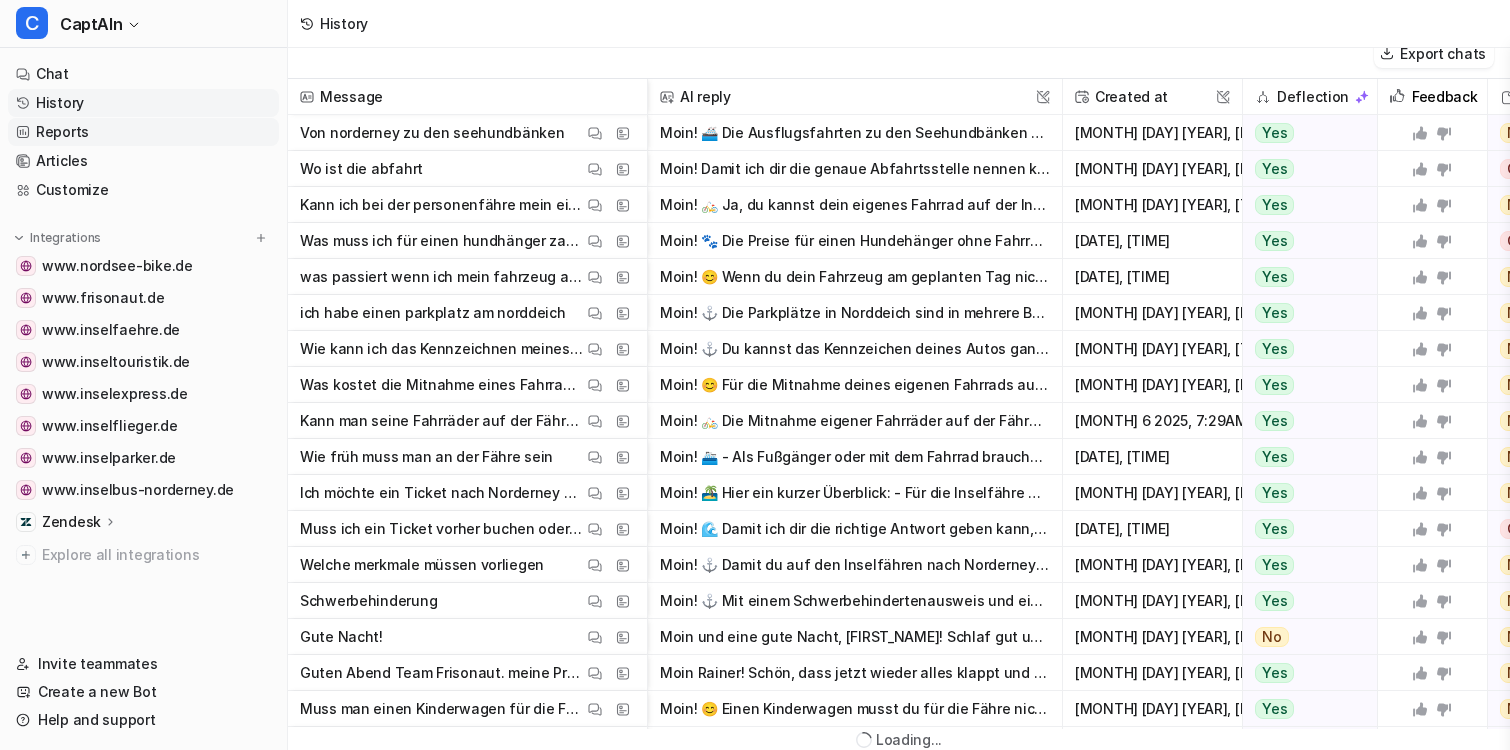 scroll, scrollTop: 19, scrollLeft: 0, axis: vertical 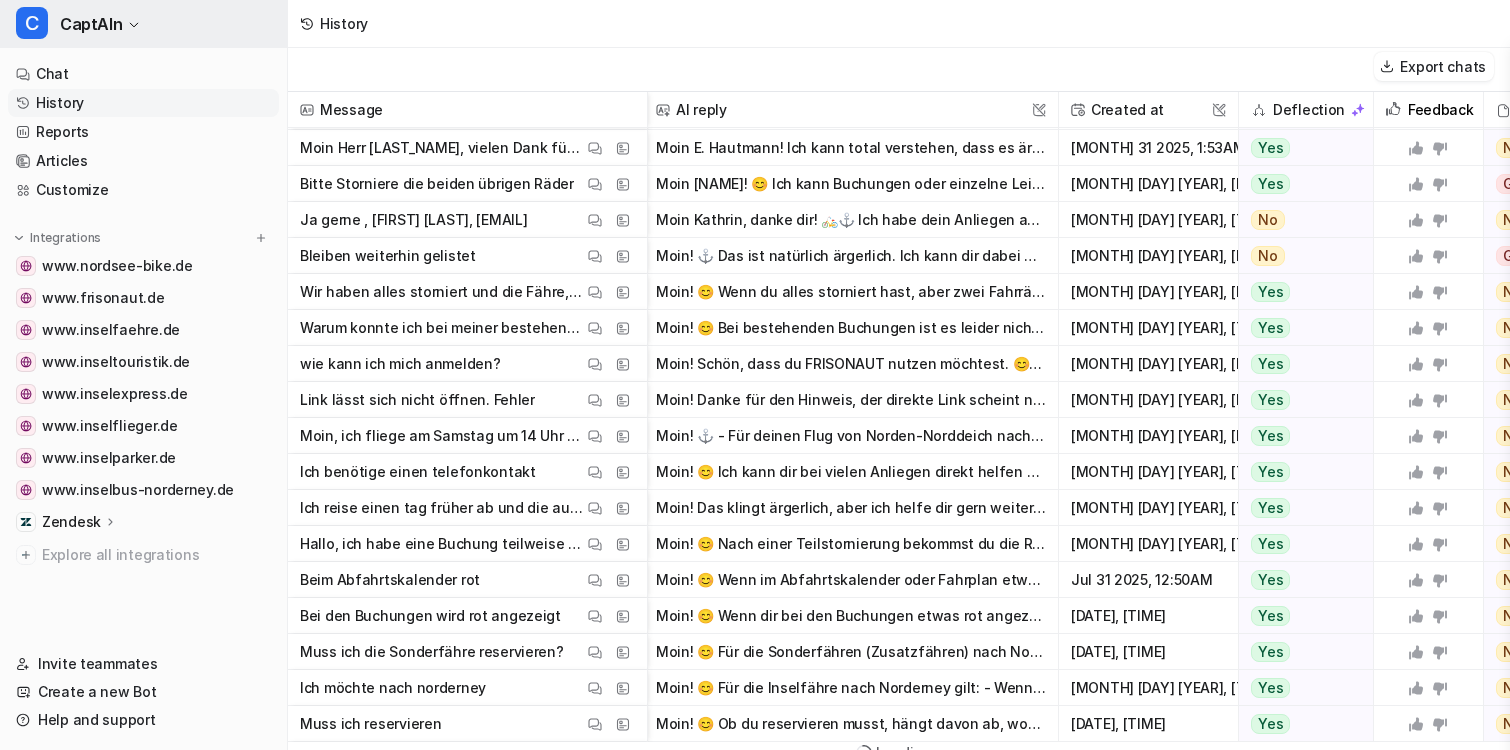 click on "C CaptAIn" at bounding box center (143, 24) 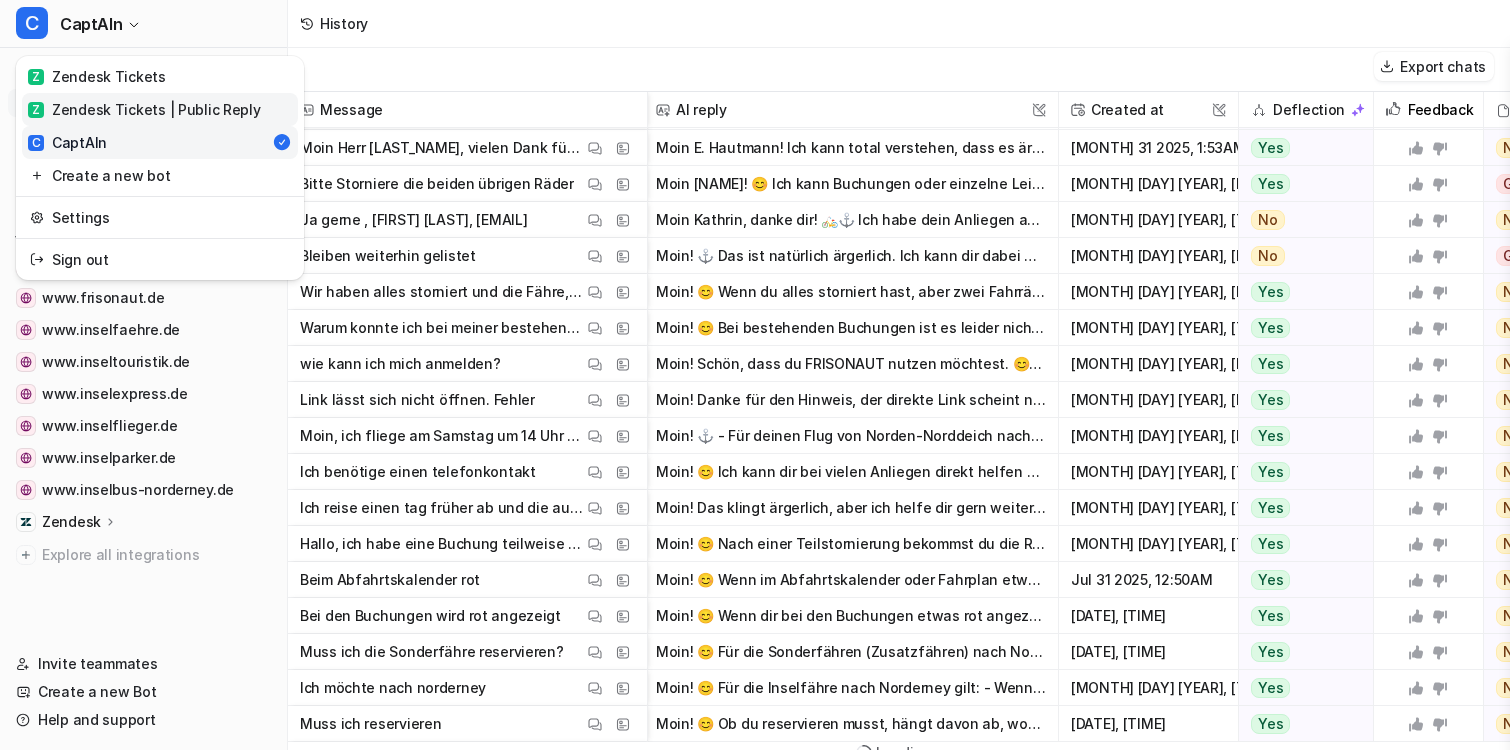 scroll, scrollTop: 0, scrollLeft: 0, axis: both 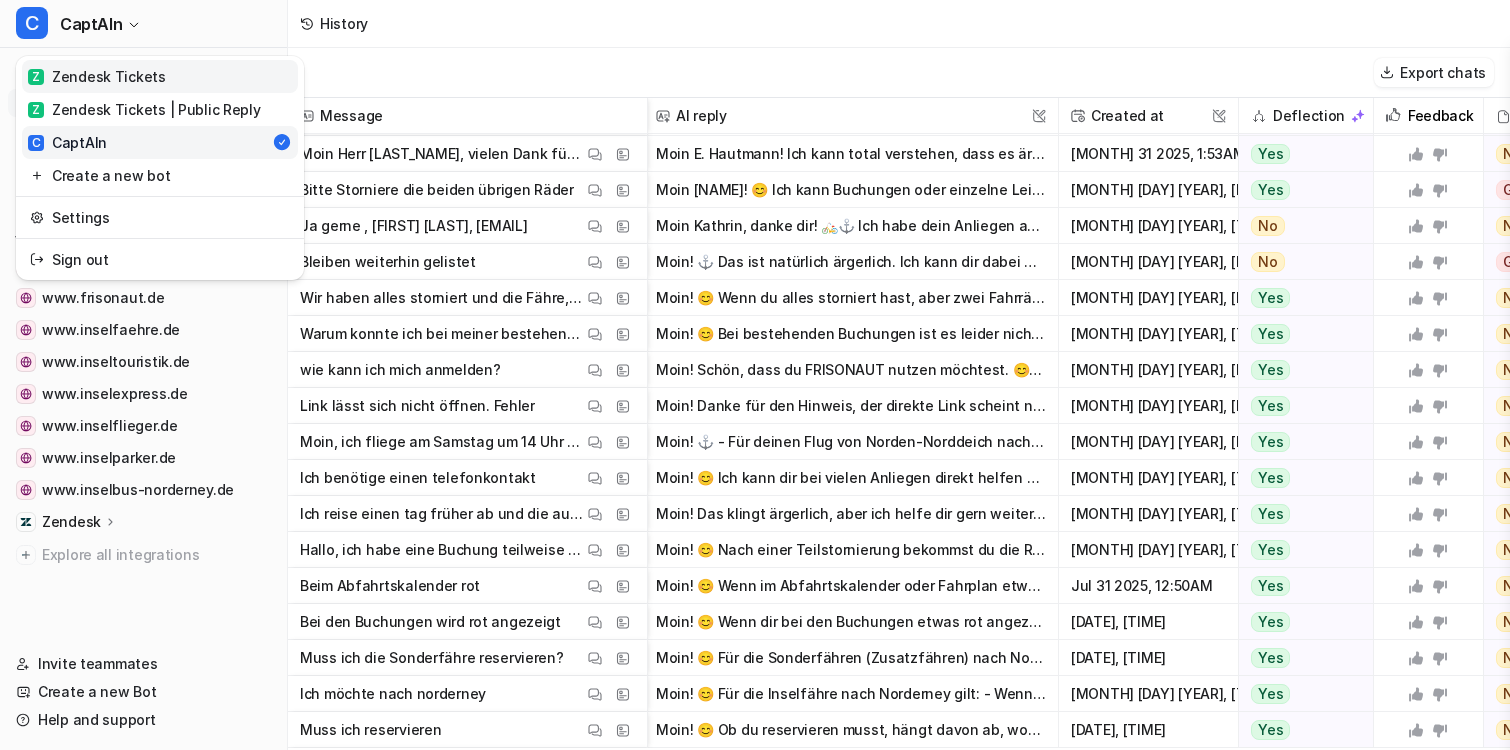 click on "Z   Zendesk Tickets" at bounding box center [97, 76] 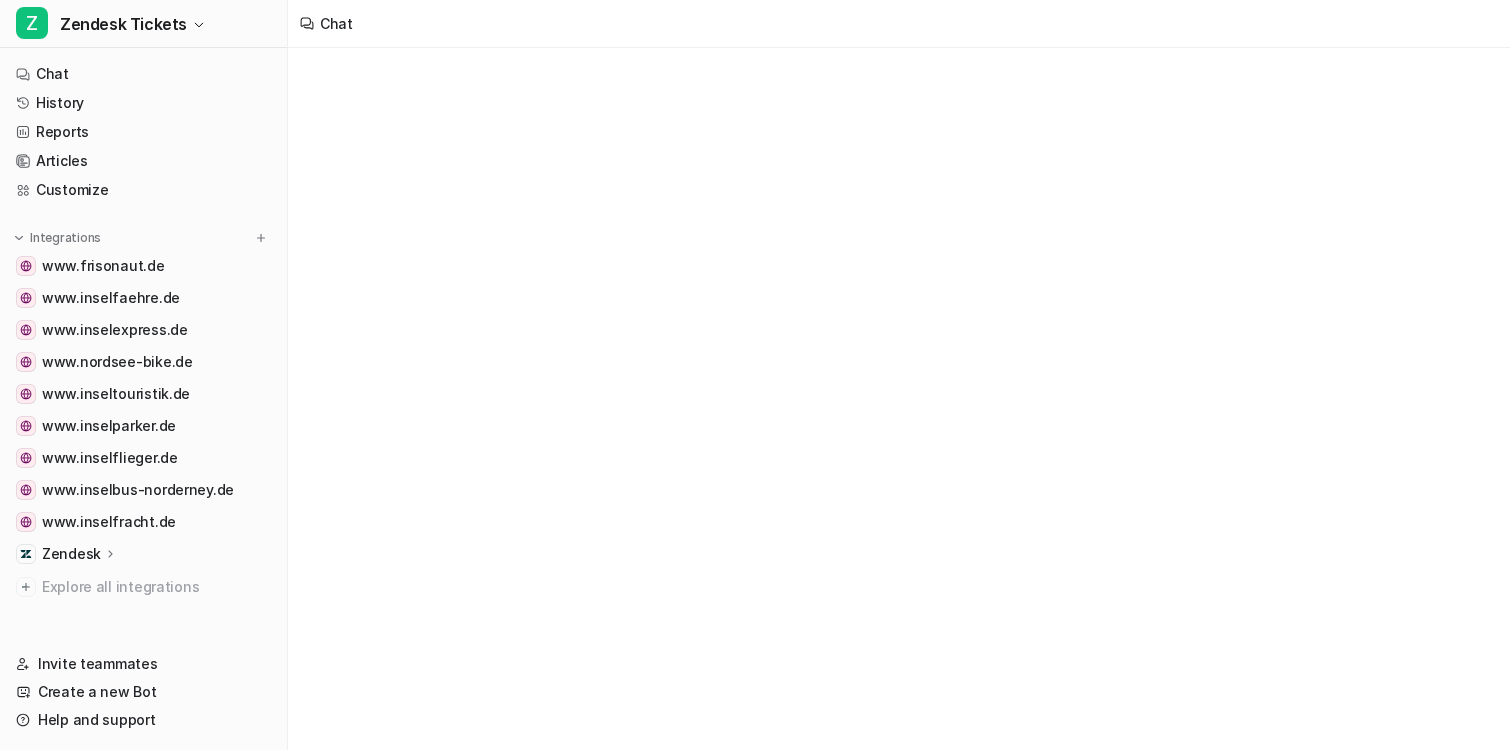 click on "Zendesk" at bounding box center [143, 554] 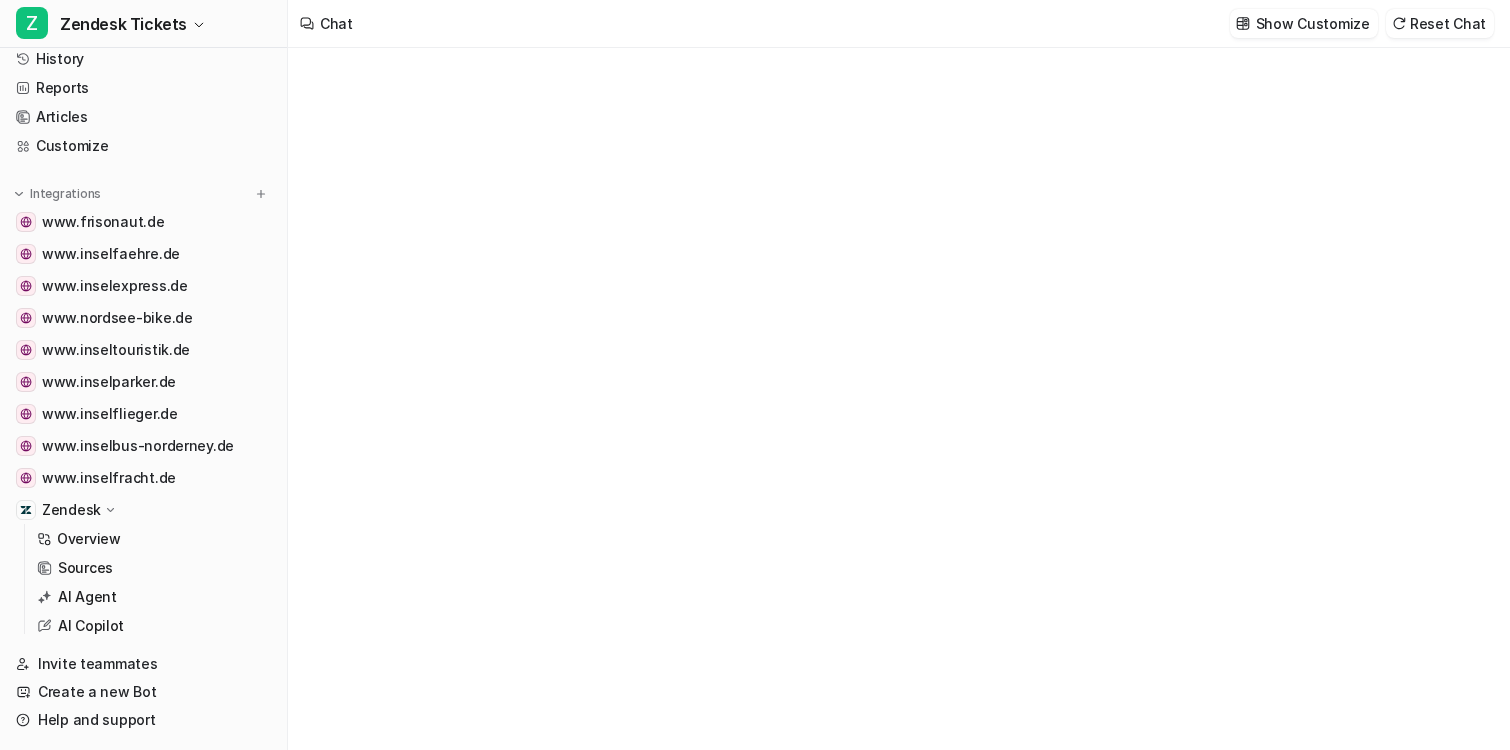 scroll, scrollTop: 138, scrollLeft: 0, axis: vertical 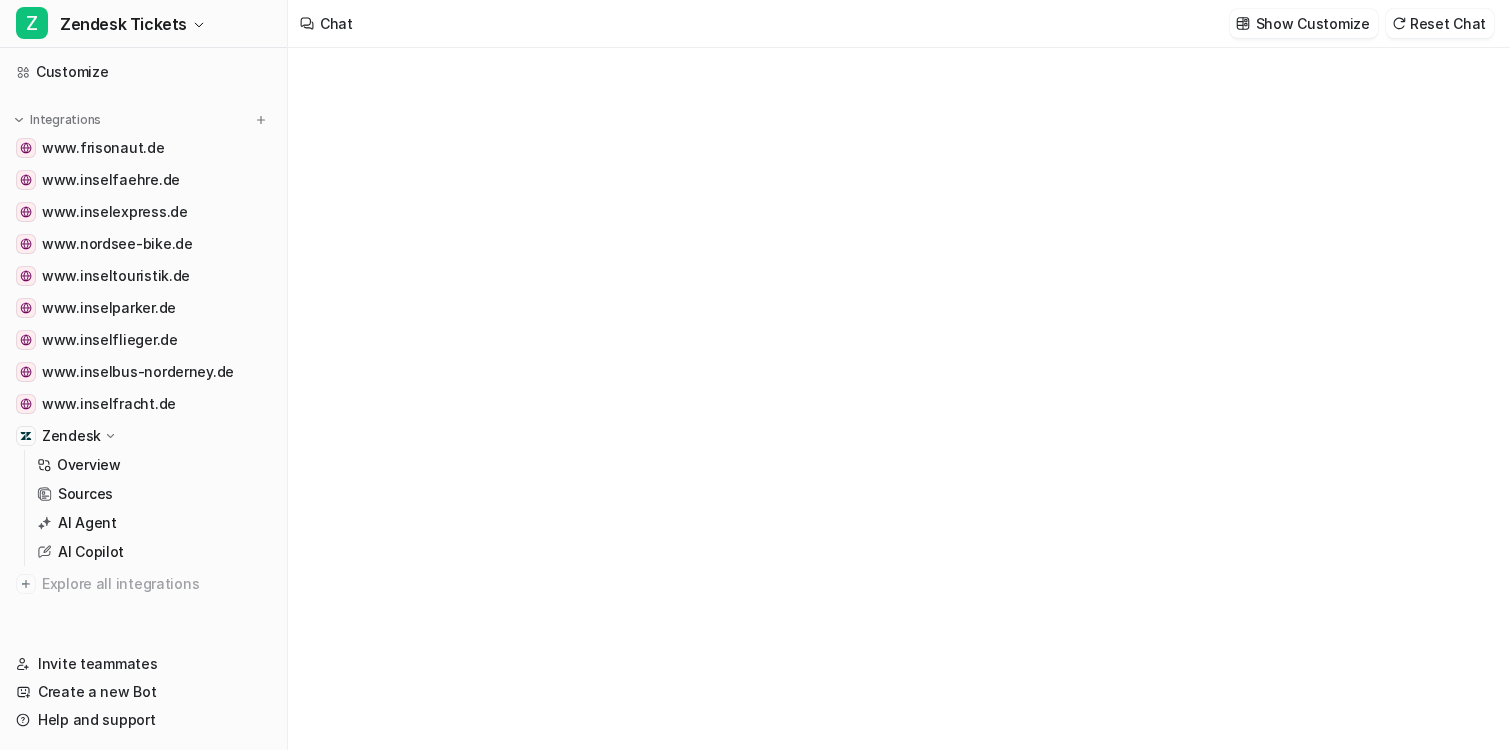 type on "**********" 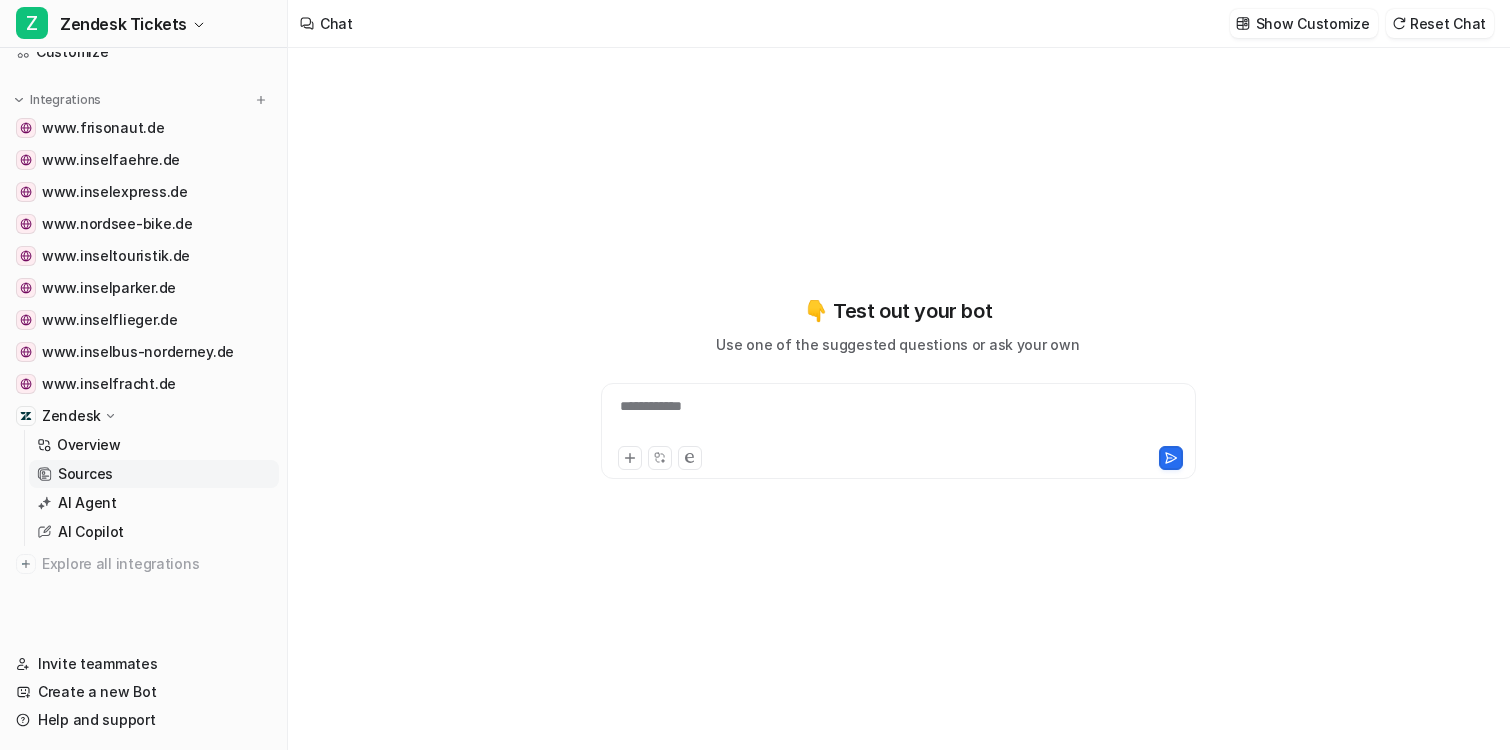 click on "Sources" at bounding box center (154, 474) 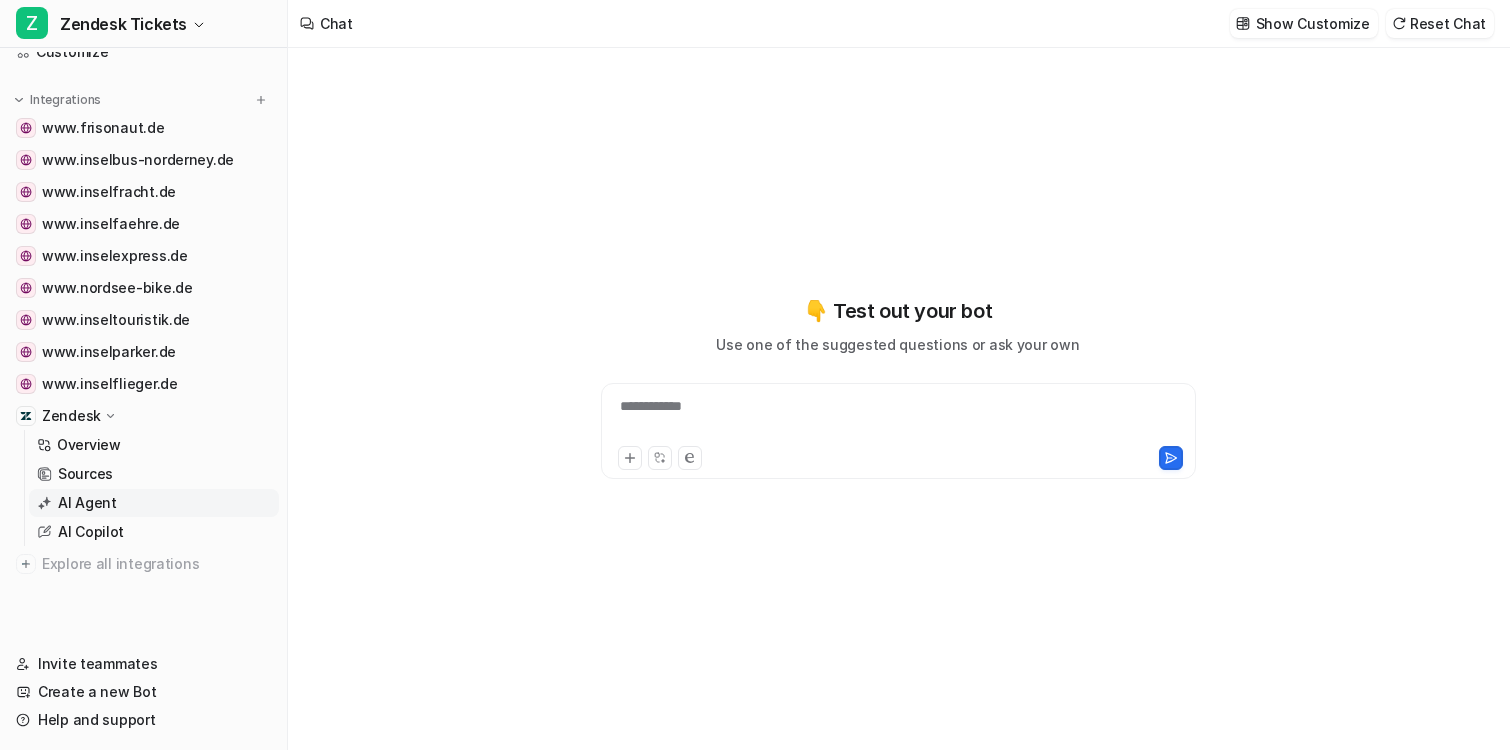 click on "AI Agent" at bounding box center (154, 503) 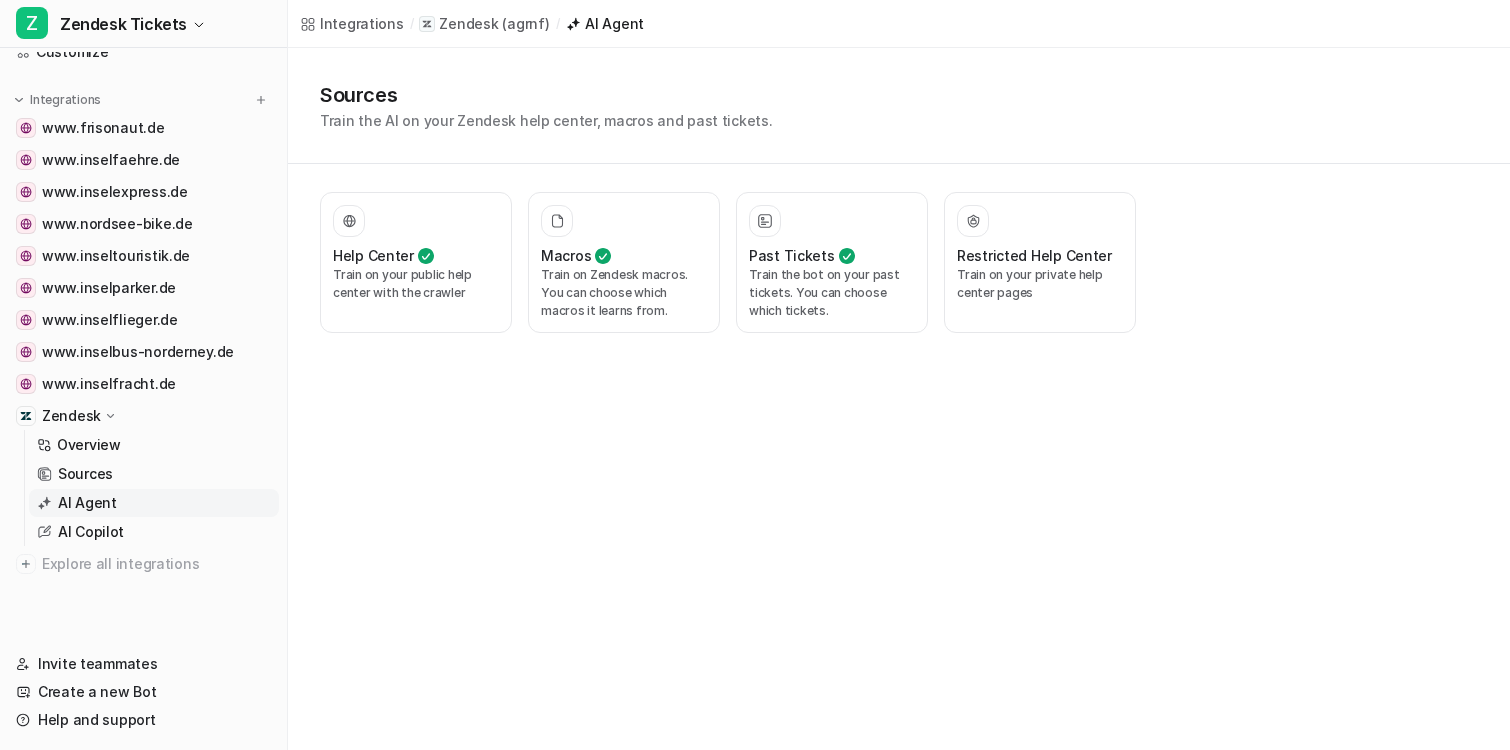 click on "AI Agent" at bounding box center [154, 503] 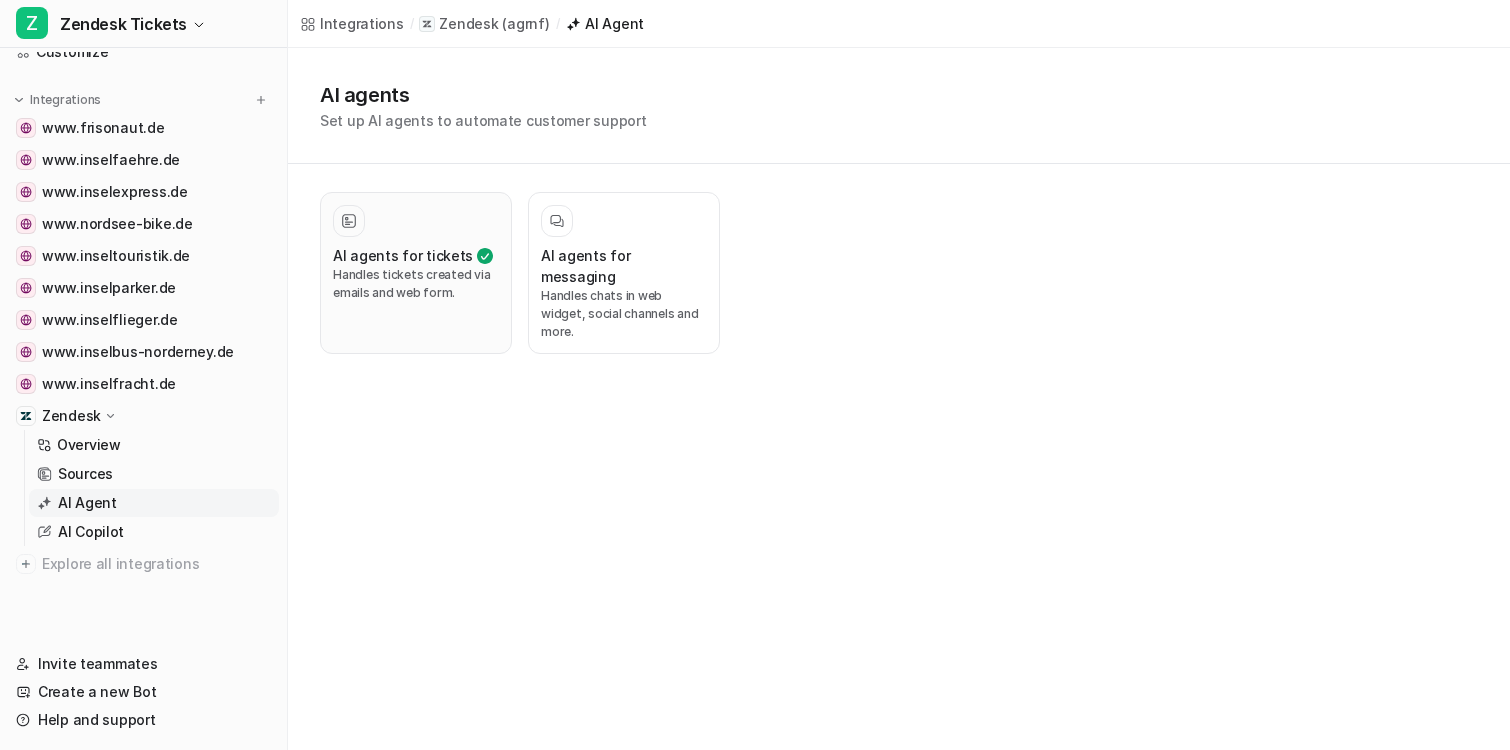 click on "Handles tickets created via emails and web form." at bounding box center [416, 284] 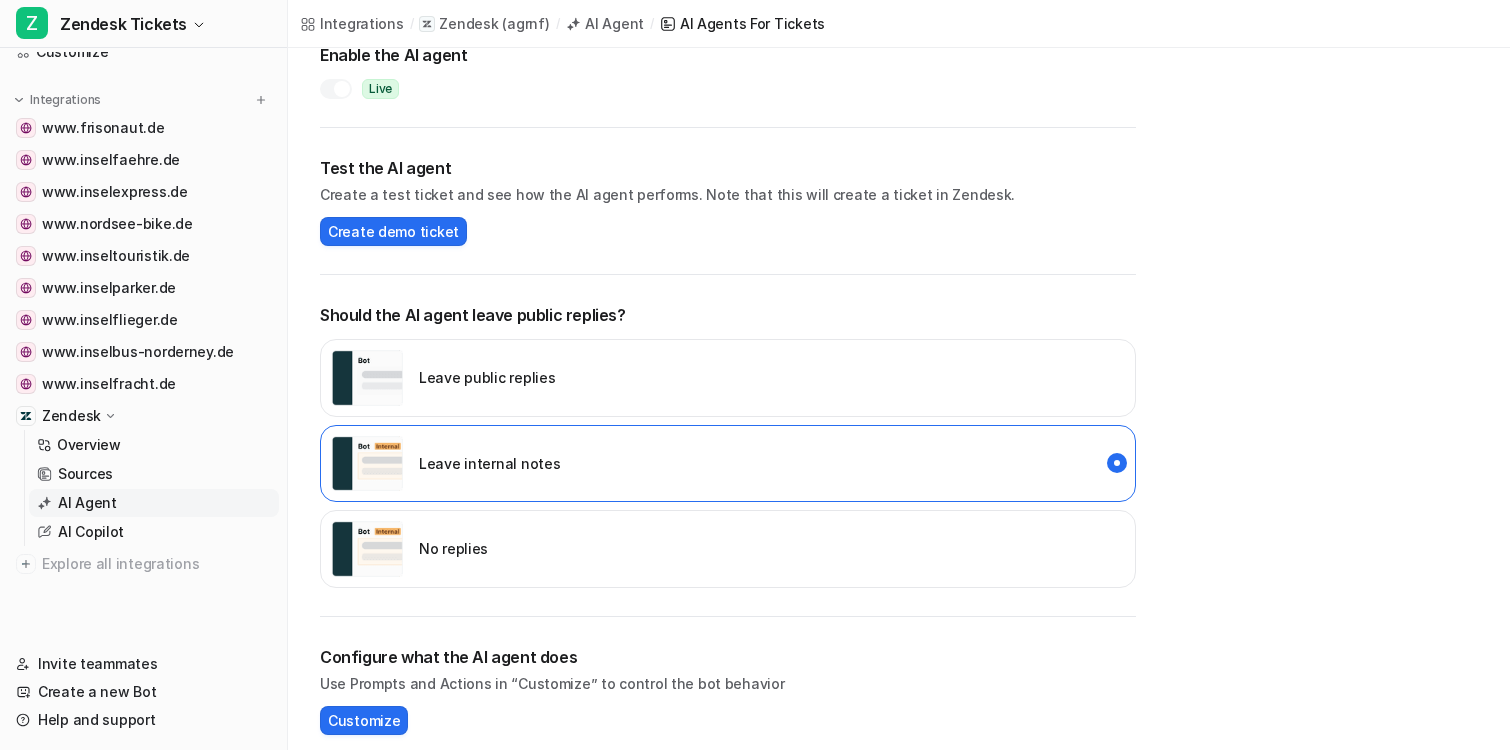 scroll, scrollTop: 27, scrollLeft: 0, axis: vertical 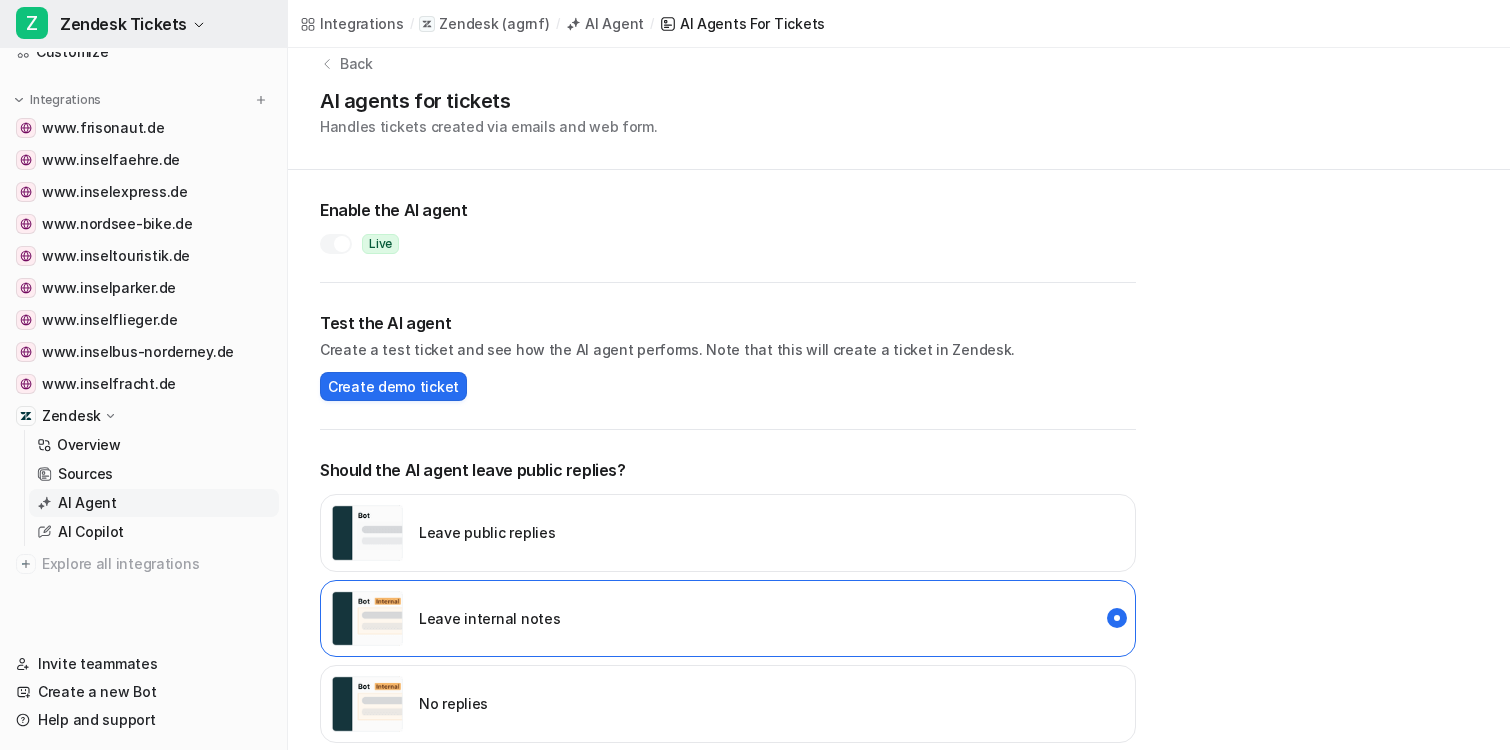 click on "Z Zendesk Tickets" at bounding box center [143, 24] 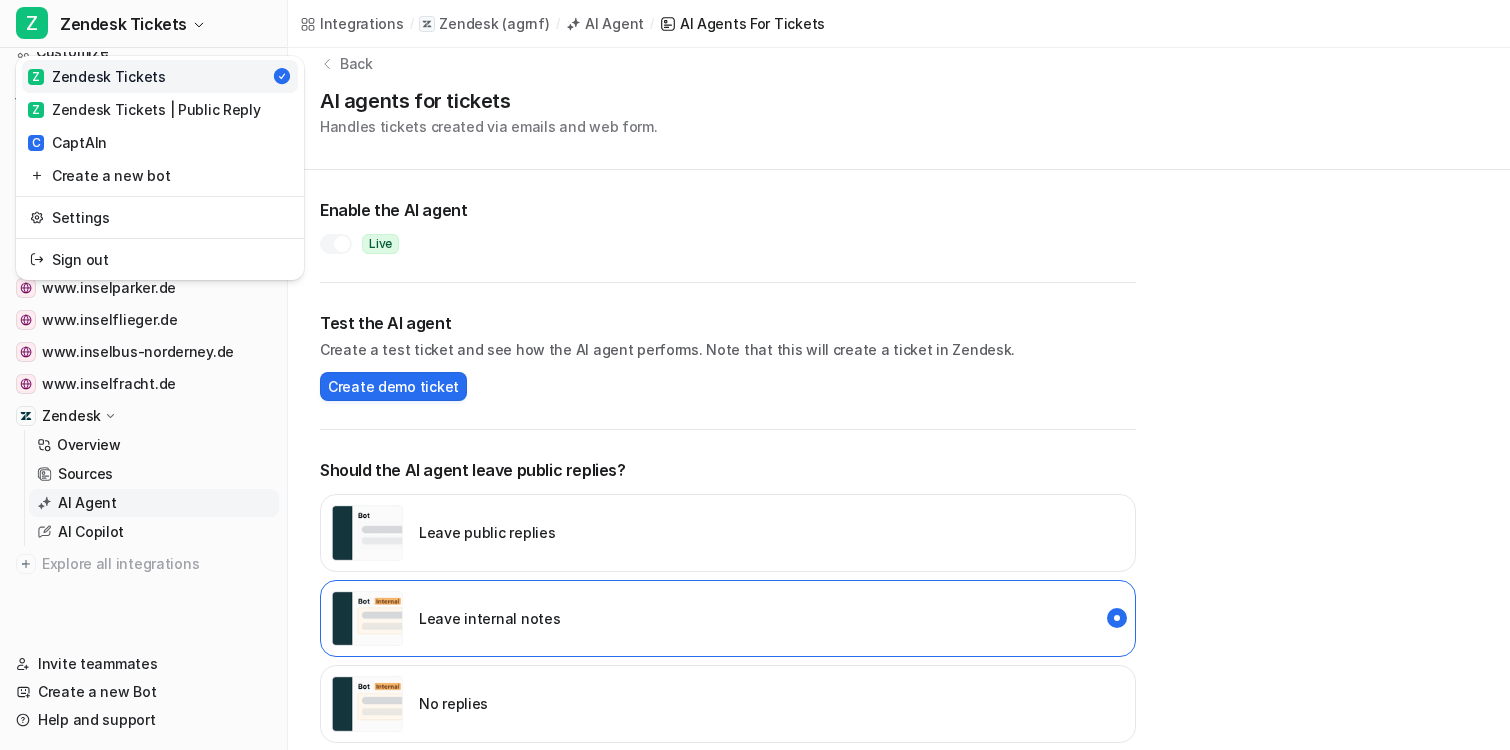 click on "Z Zendesk Tickets Z   Zendesk Tickets Z   Zendesk Tickets | Public Reply C   CaptAIn Create a new bot Settings Sign out Chat History Reports Articles Customize Integrations www.frisonaut.de www.inselfaehre.de www.inselexpress.de www.nordsee-bike.de www.inseltouristik.de www.inselparker.de www.inselflieger.de www.inselbus-norderney.de www.inselfracht.de Zendesk Overview Sources AI Agent AI Copilot Explore all integrations Invite teammates Create a new Bot Help and support Help Chat with us We’re a small team, but make it a priority to chat with every single customer. Watch a 5 min demo A quick walkthrough our app and everything you can do with it. Visit Help Center Read through our docs - or AI chat. Integrations / Zendesk ( agrnf ) / AI Agent / AI Agents for tickets Back AI agents for tickets Handles tickets created via emails and web form. Enable the AI agent Live Test the AI agent Create a test ticket and see how the AI agent performs. Note that this will create a ticket in Zendesk. Create demo ticket" at bounding box center [755, 348] 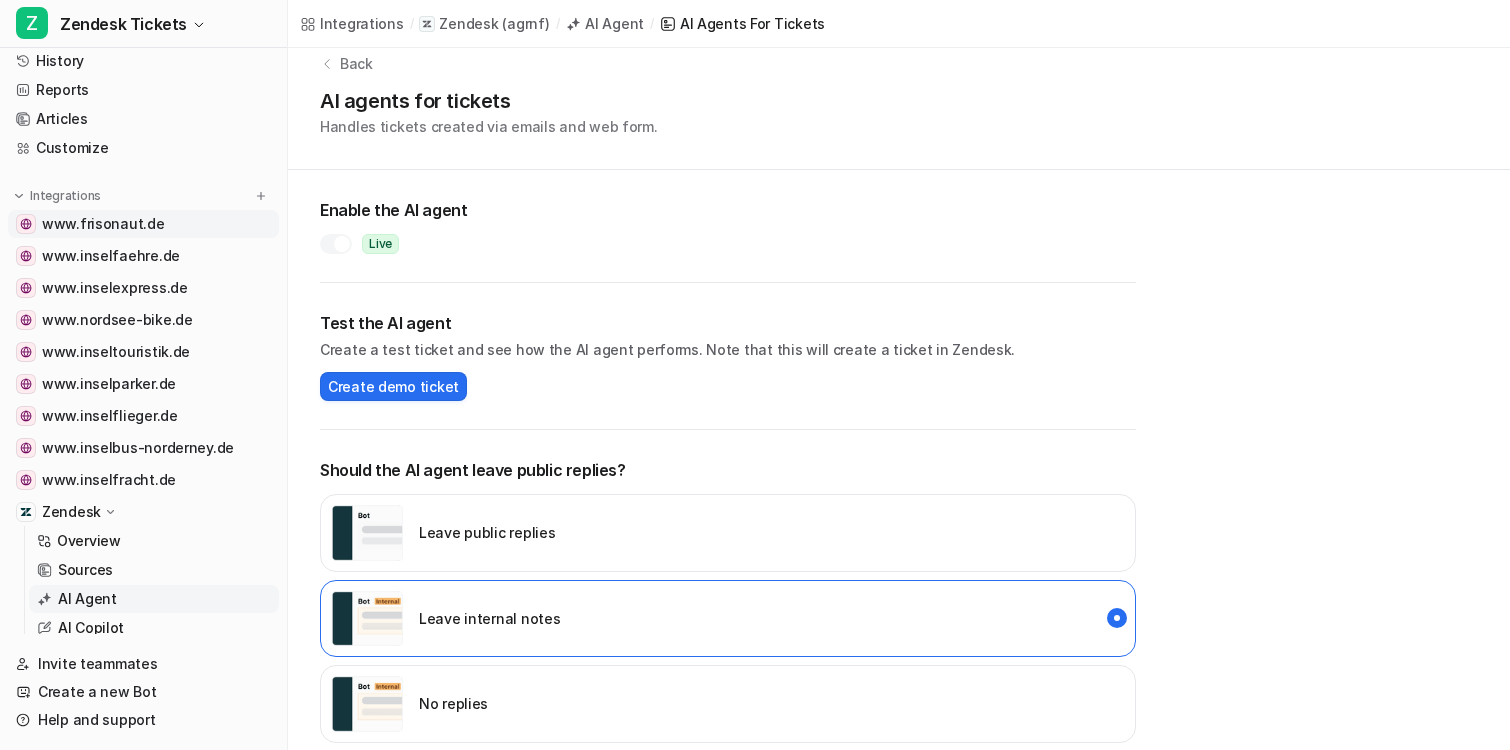 scroll, scrollTop: 0, scrollLeft: 0, axis: both 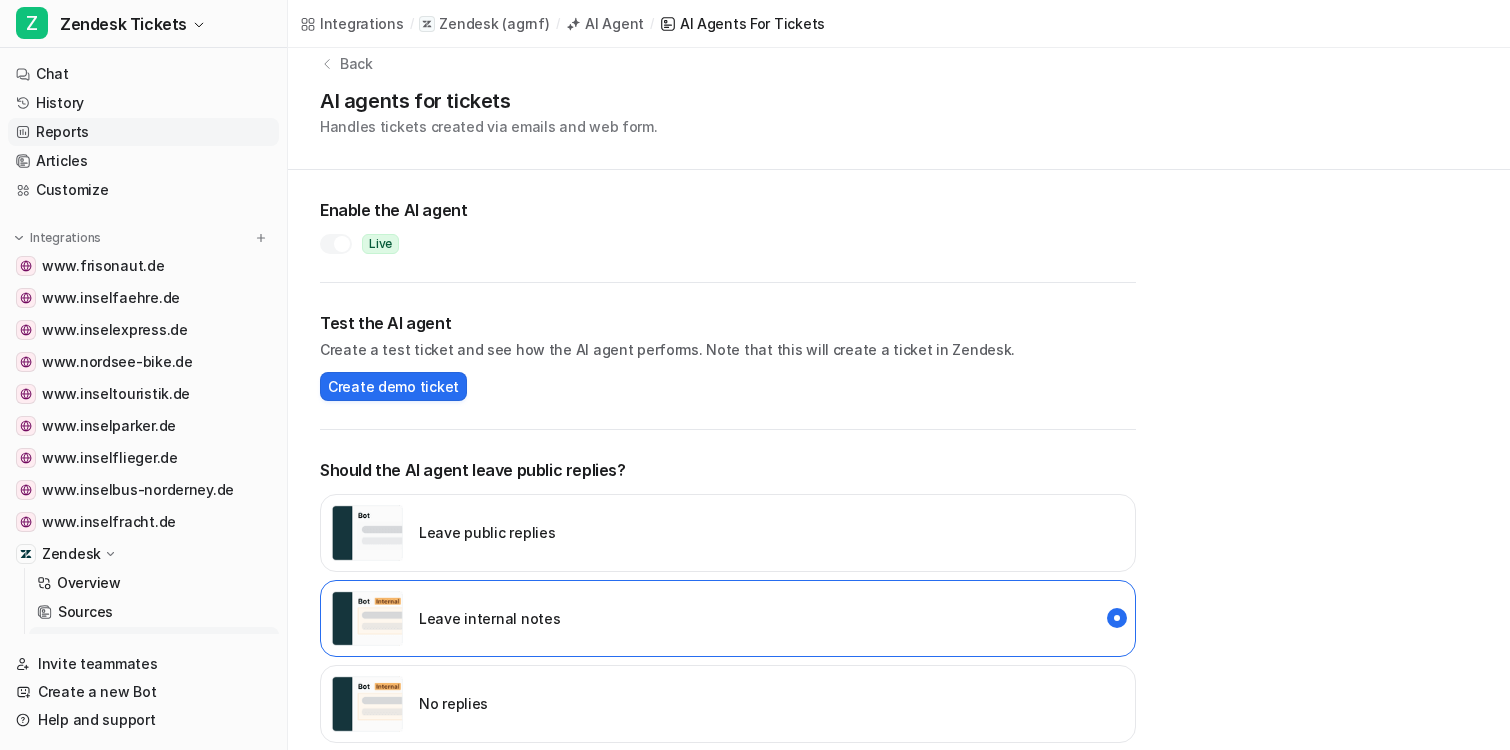 click on "Reports" at bounding box center [143, 132] 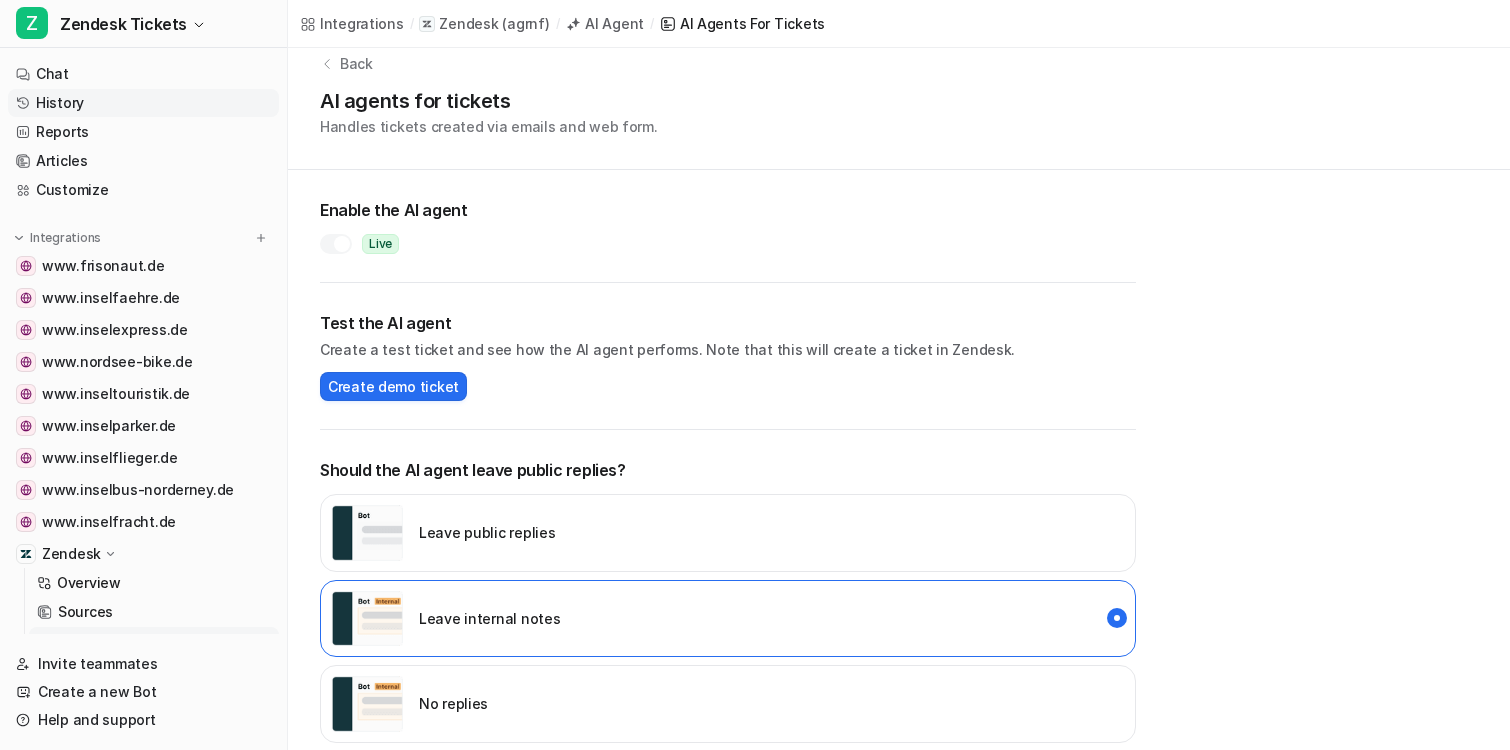 click on "History" at bounding box center [143, 103] 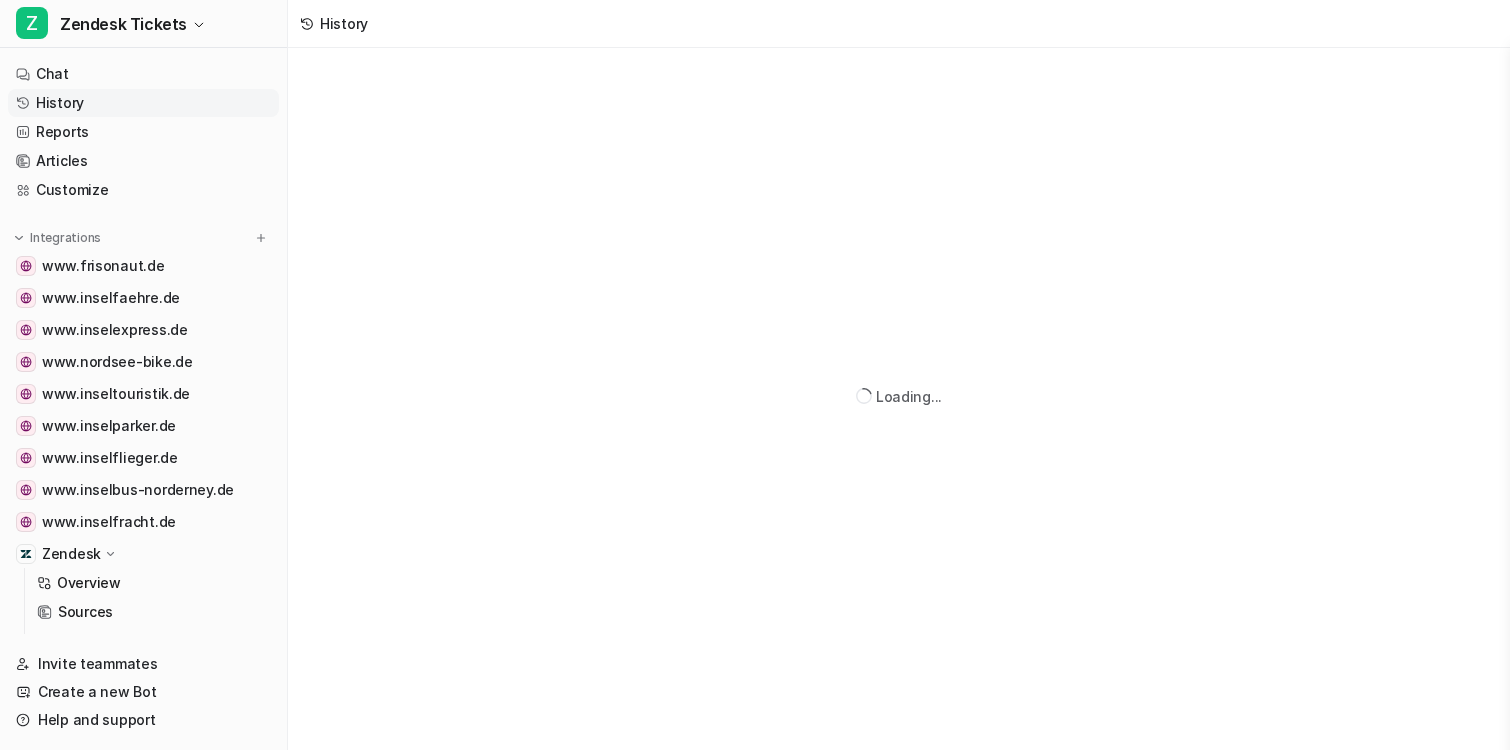 click on "History" at bounding box center [143, 103] 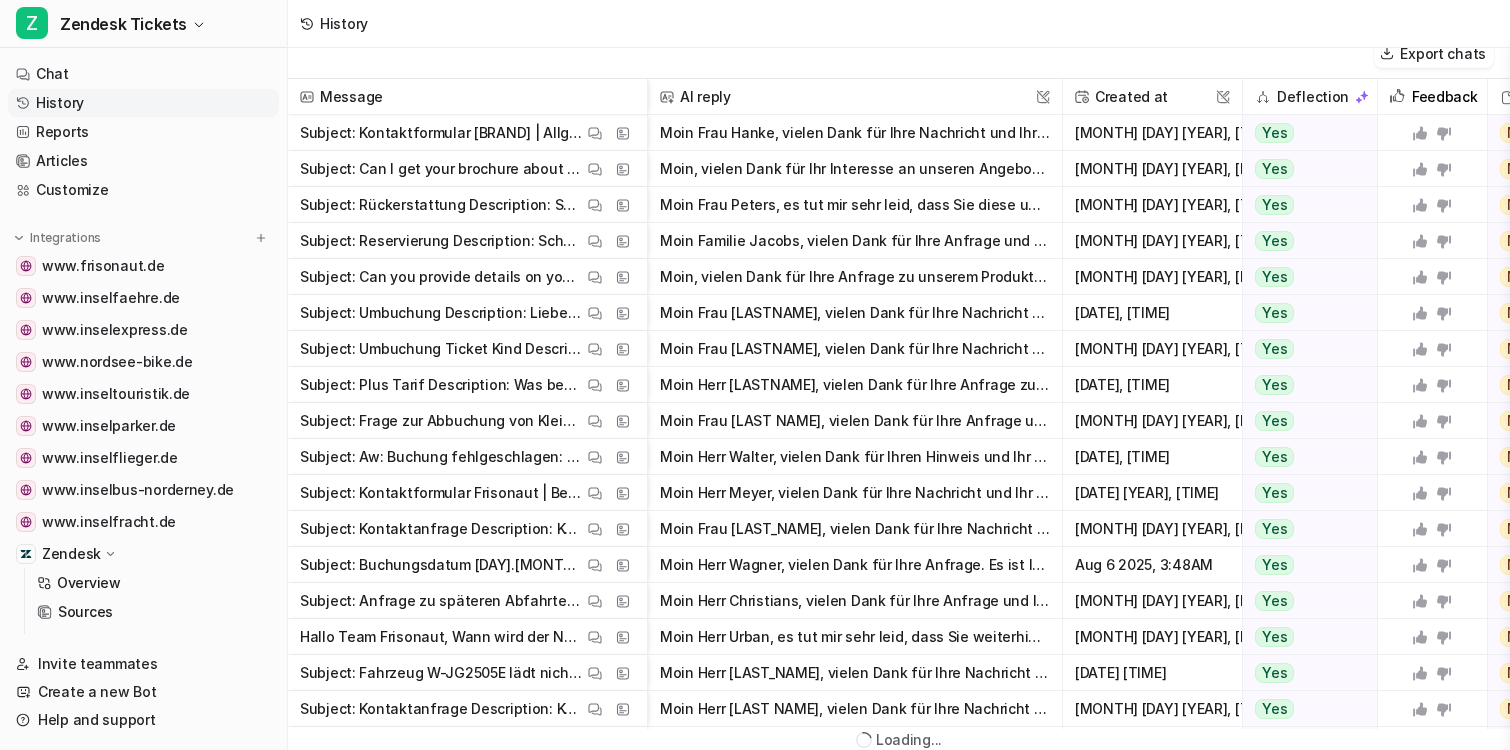 scroll, scrollTop: 19, scrollLeft: 0, axis: vertical 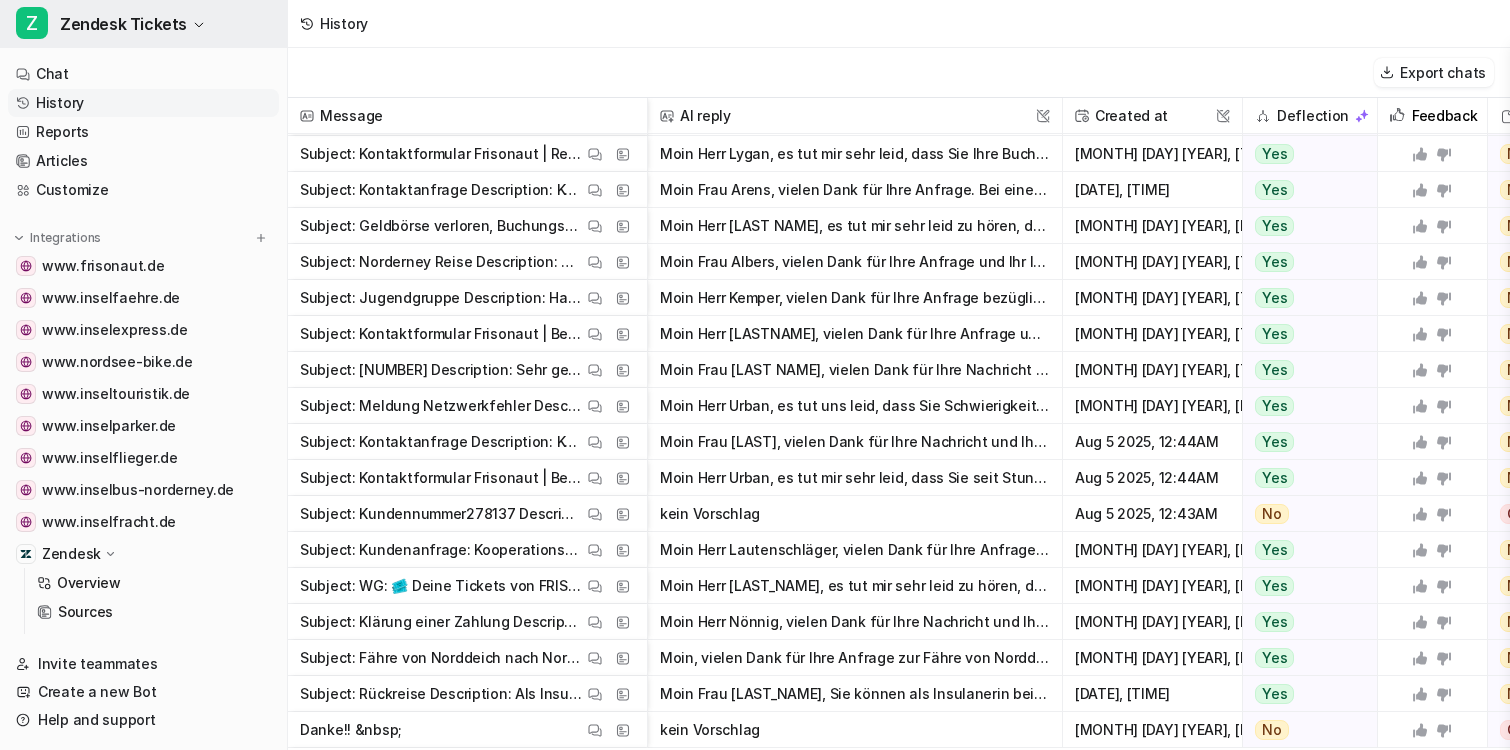 click on "Z Zendesk Tickets" at bounding box center (143, 24) 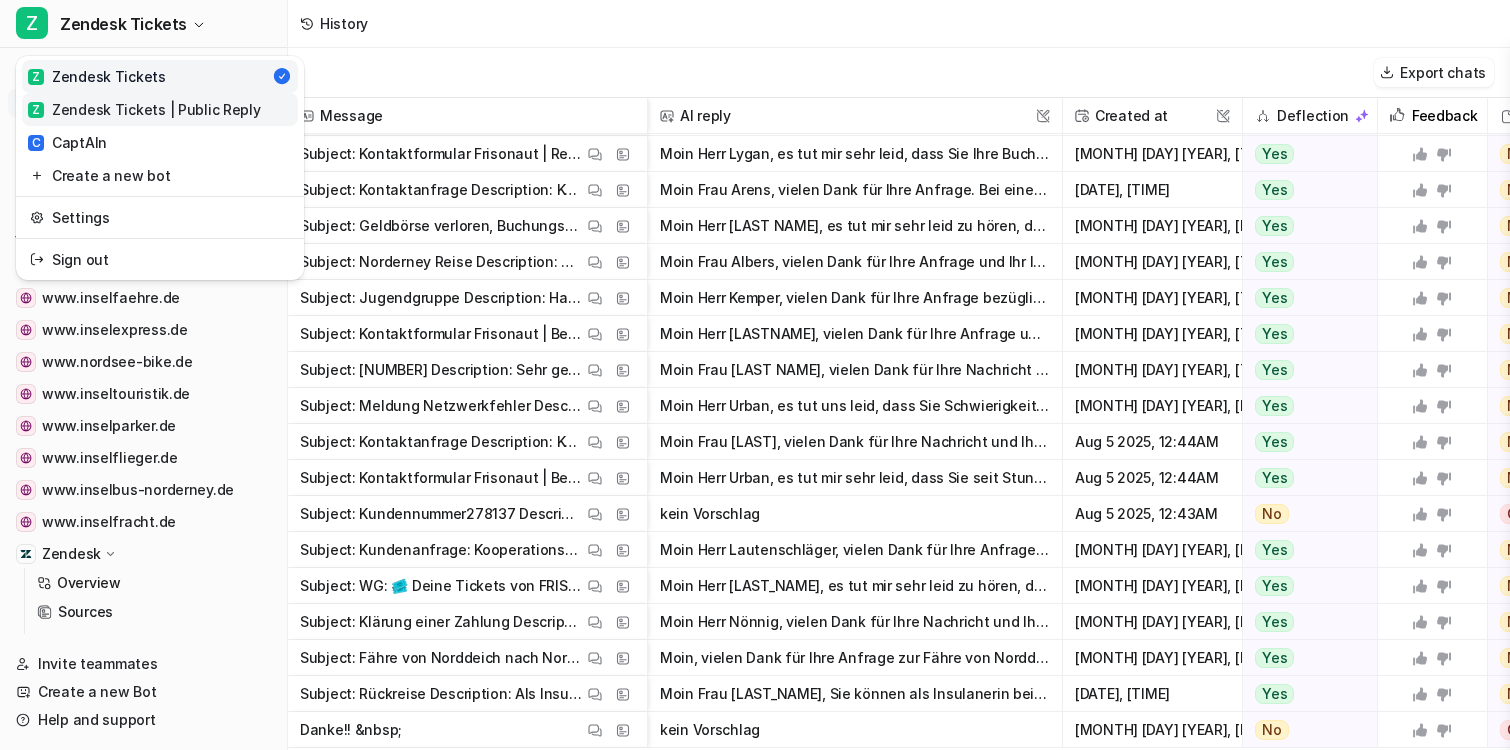 click on "Z   Zendesk Tickets | Public Reply" at bounding box center (144, 109) 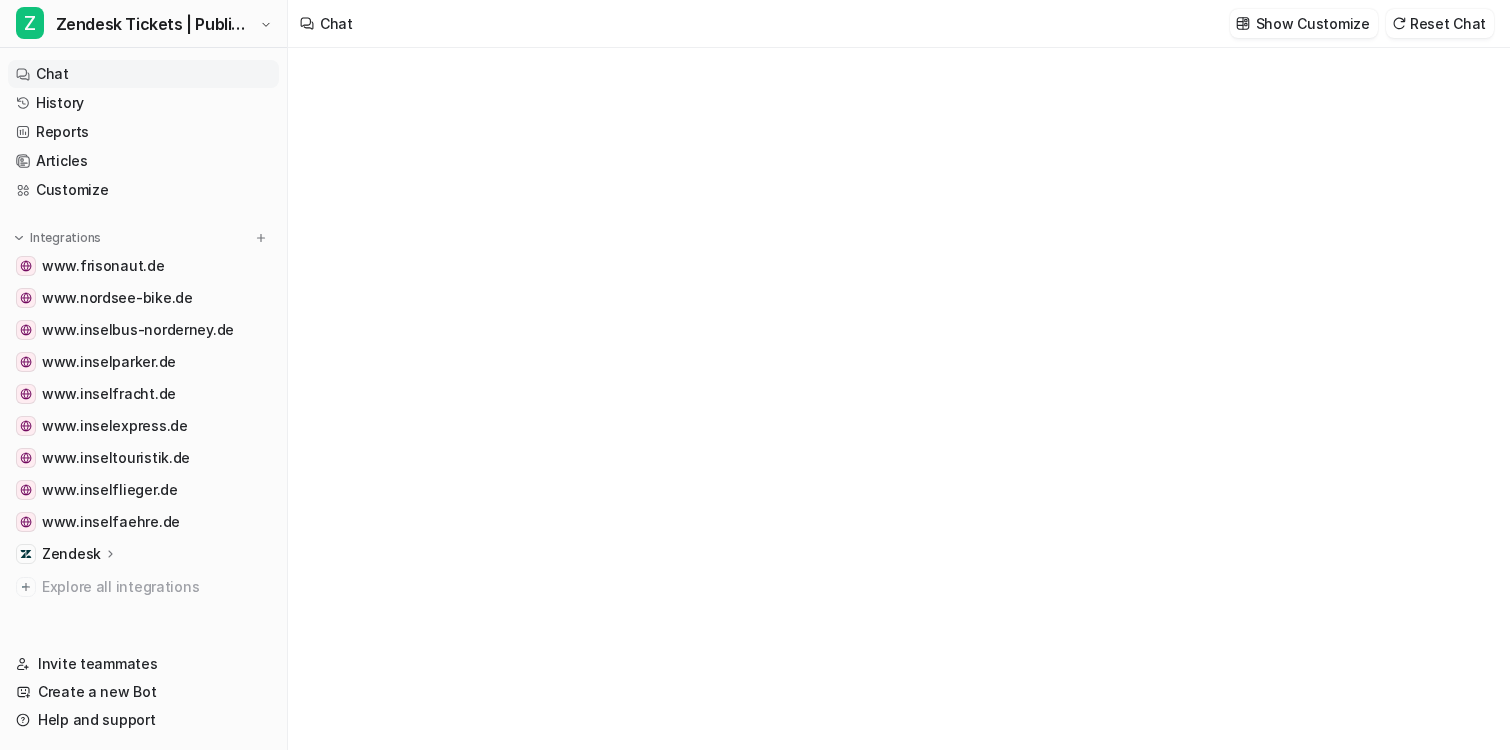 type on "**********" 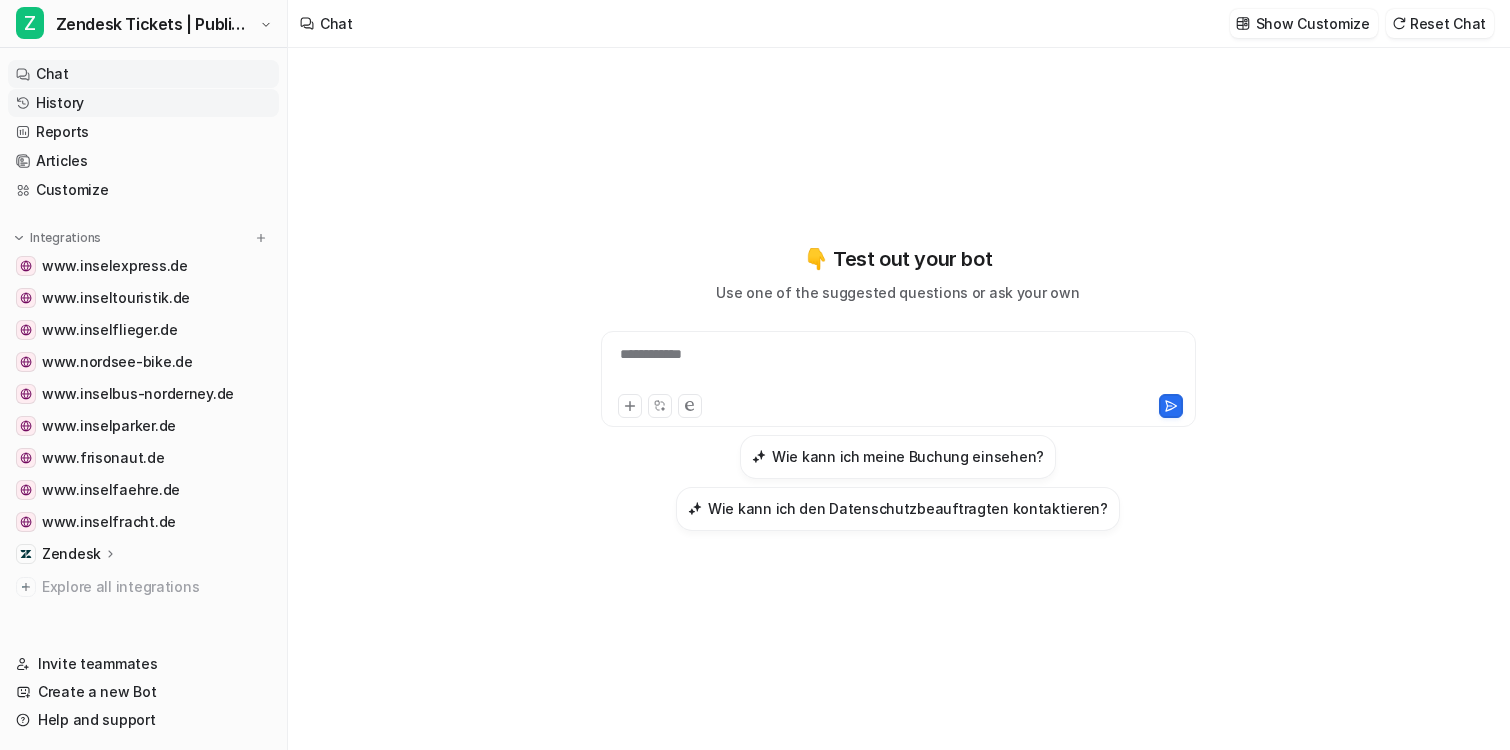 click on "History" at bounding box center [143, 103] 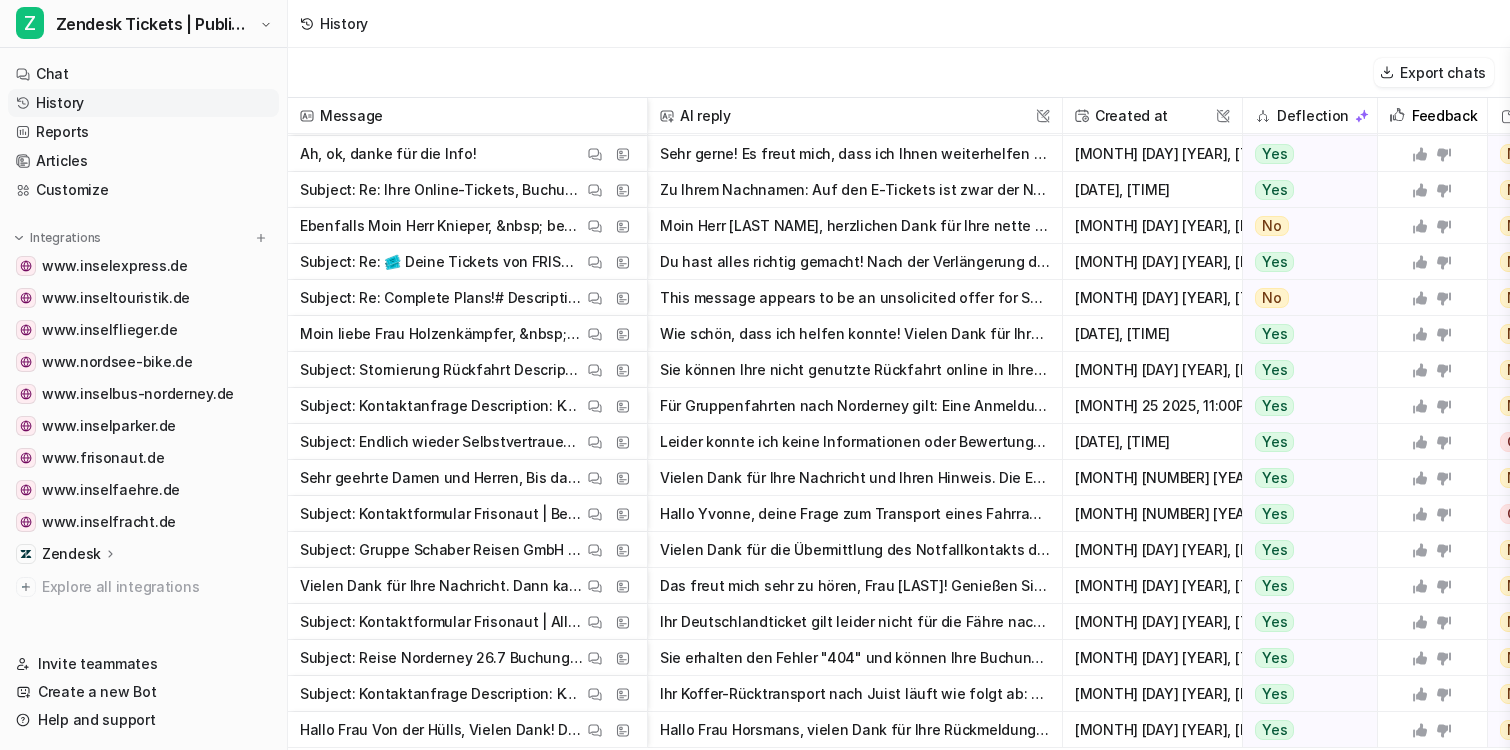 click 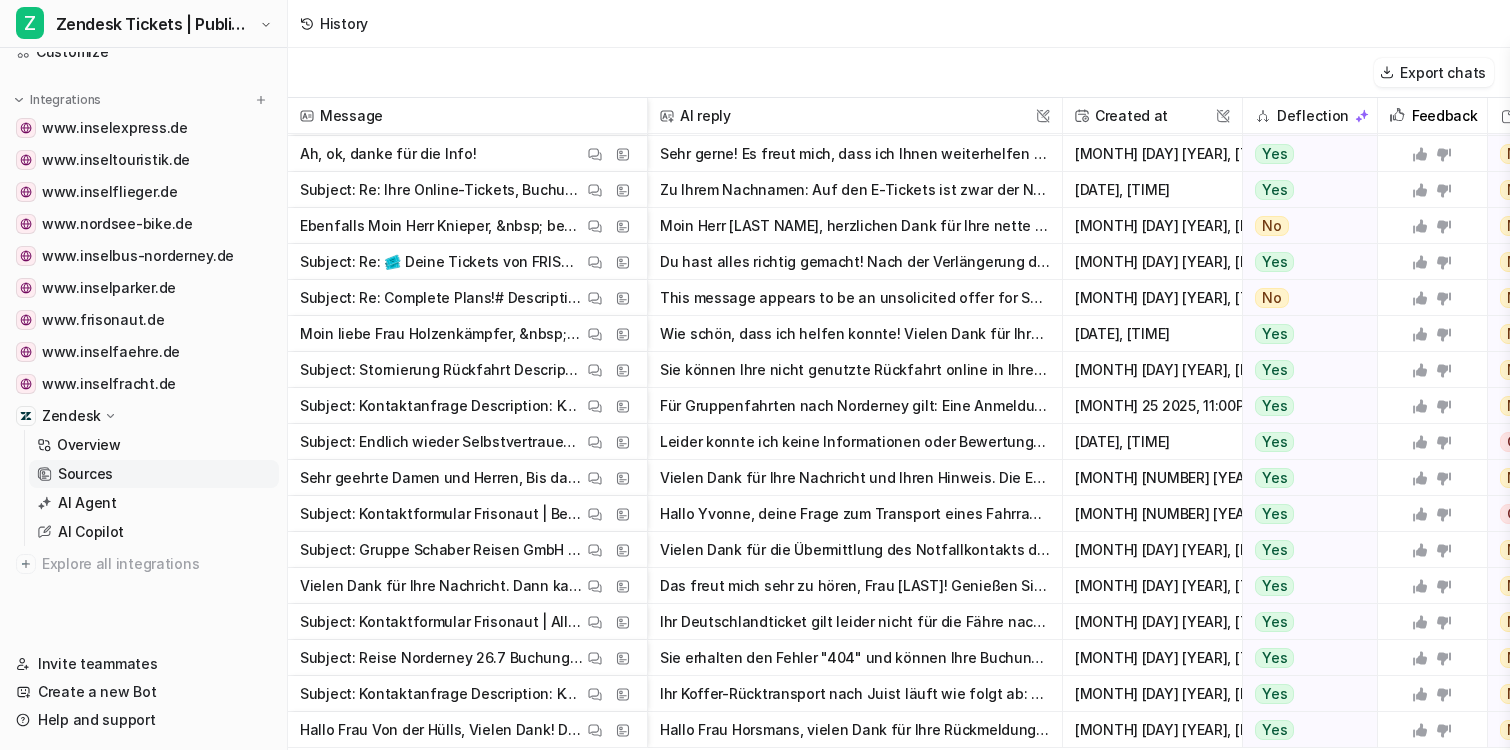 click on "Sources" at bounding box center [154, 474] 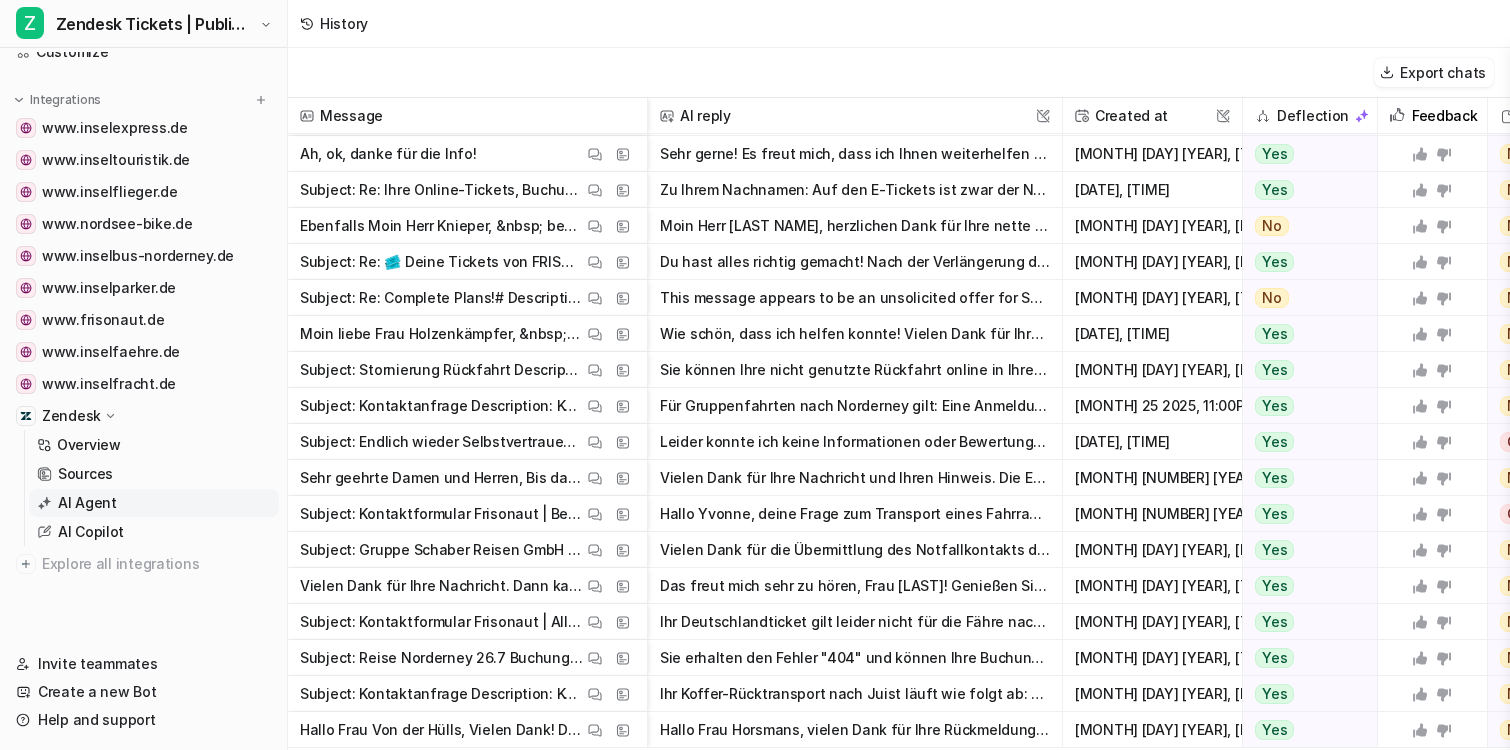 click on "AI Agent" at bounding box center (87, 503) 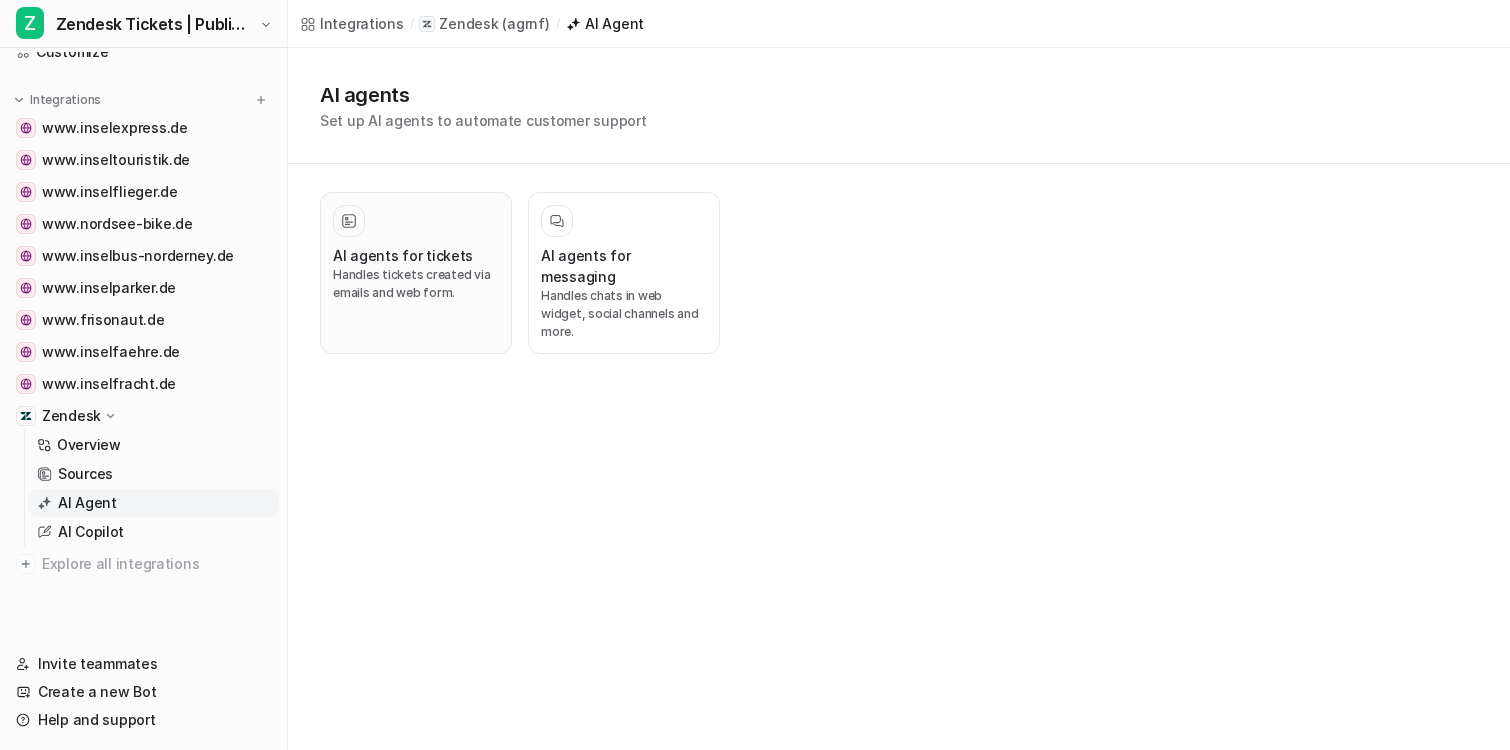 click on "AI agents for tickets Handles tickets created via emails and web form." at bounding box center (416, 273) 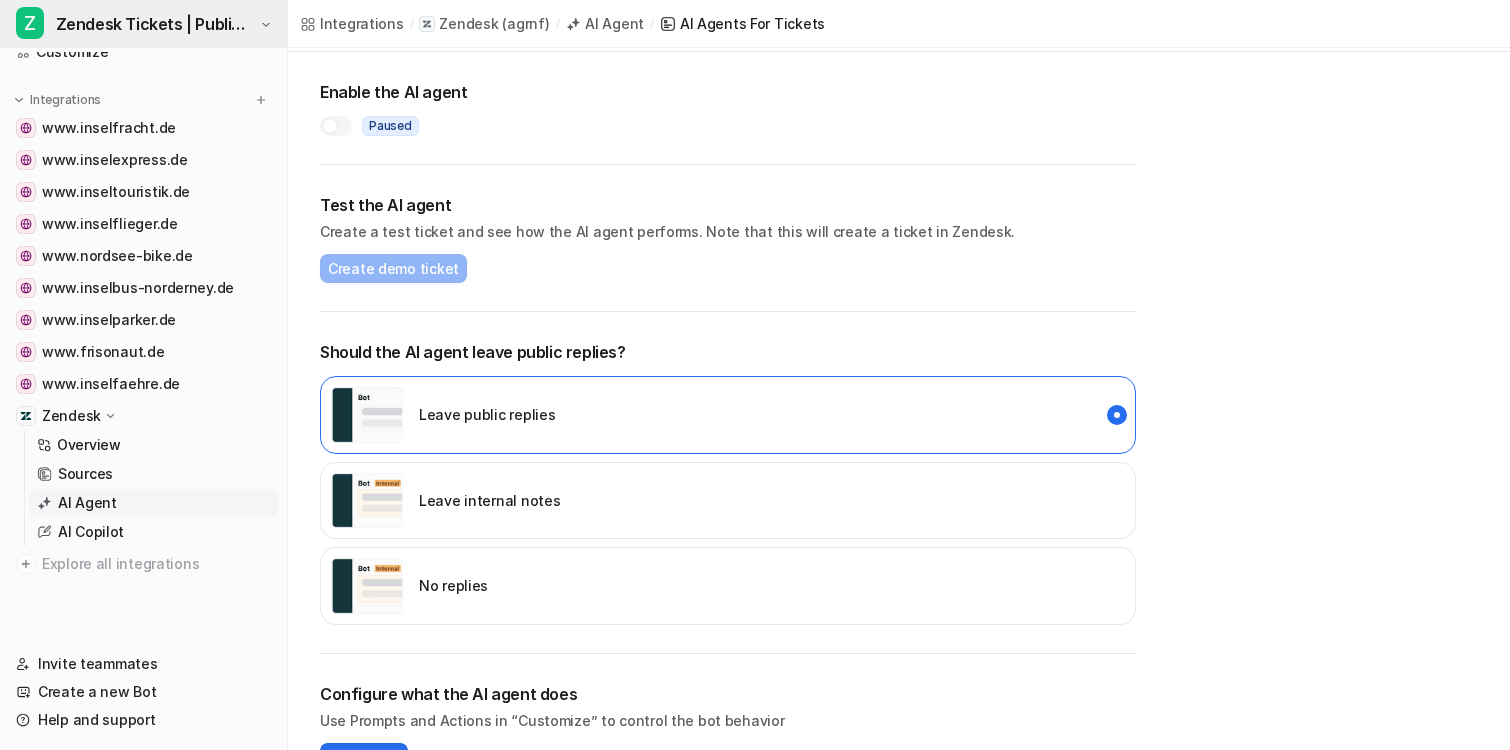 click on "Zendesk Tickets | Public Reply" at bounding box center [155, 24] 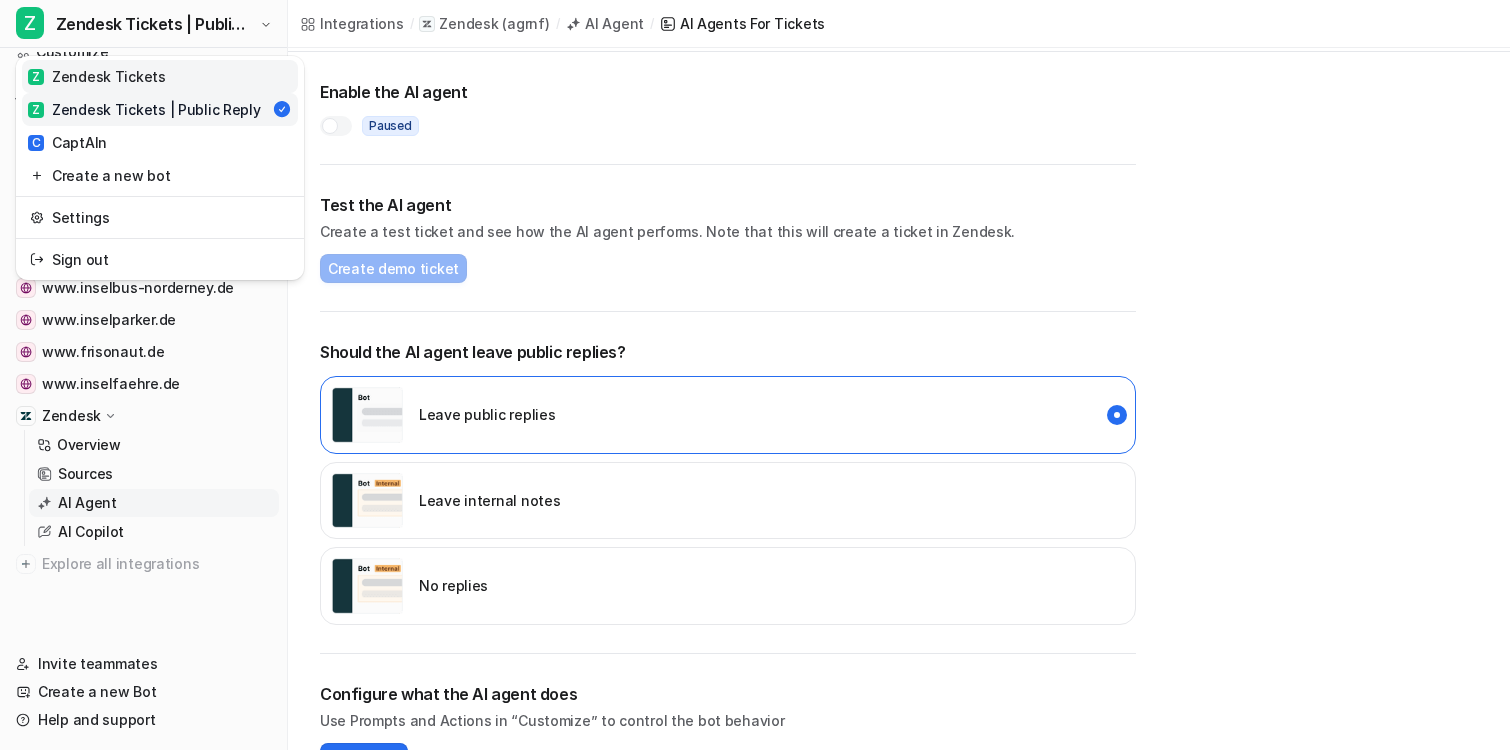 click on "Z   Zendesk Tickets" at bounding box center (160, 76) 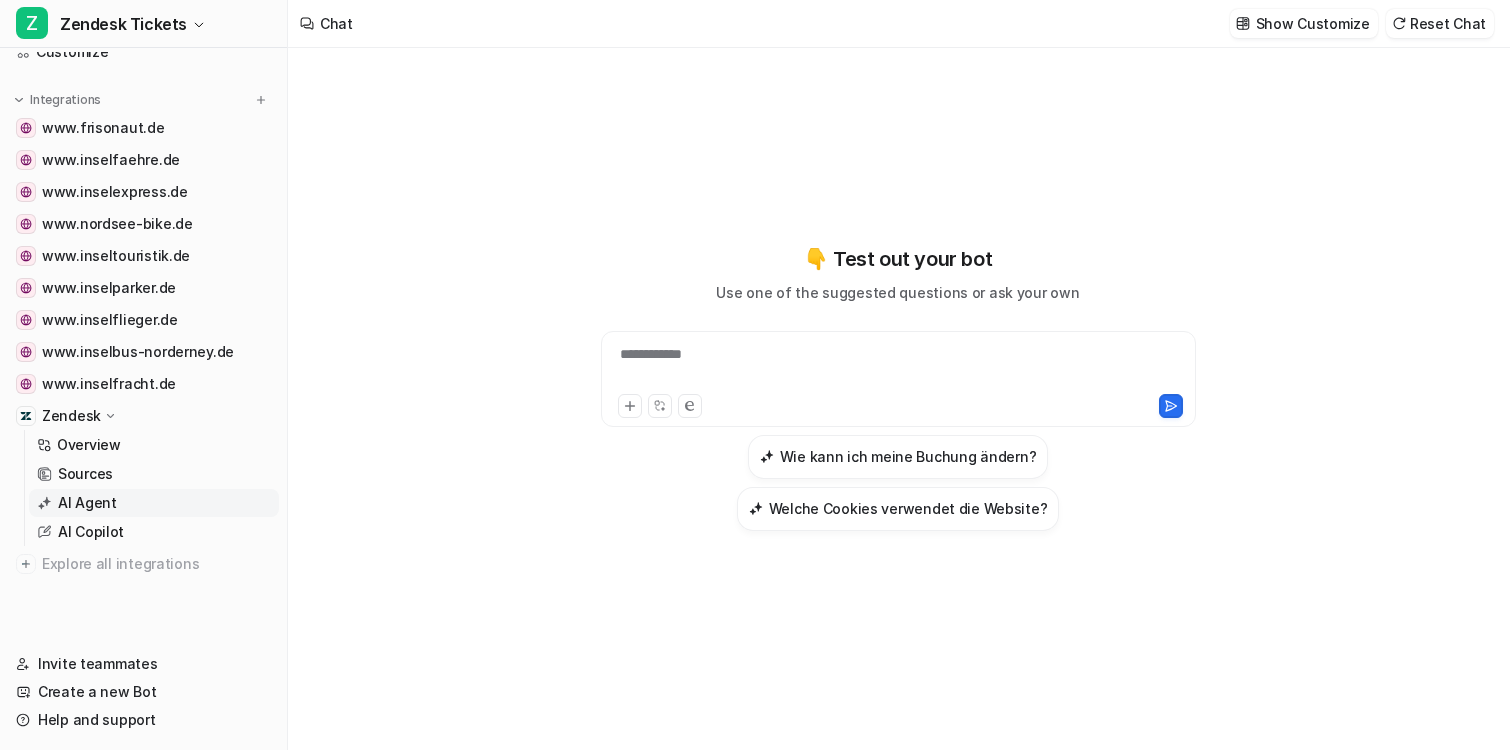 click on "AI Agent" at bounding box center (154, 503) 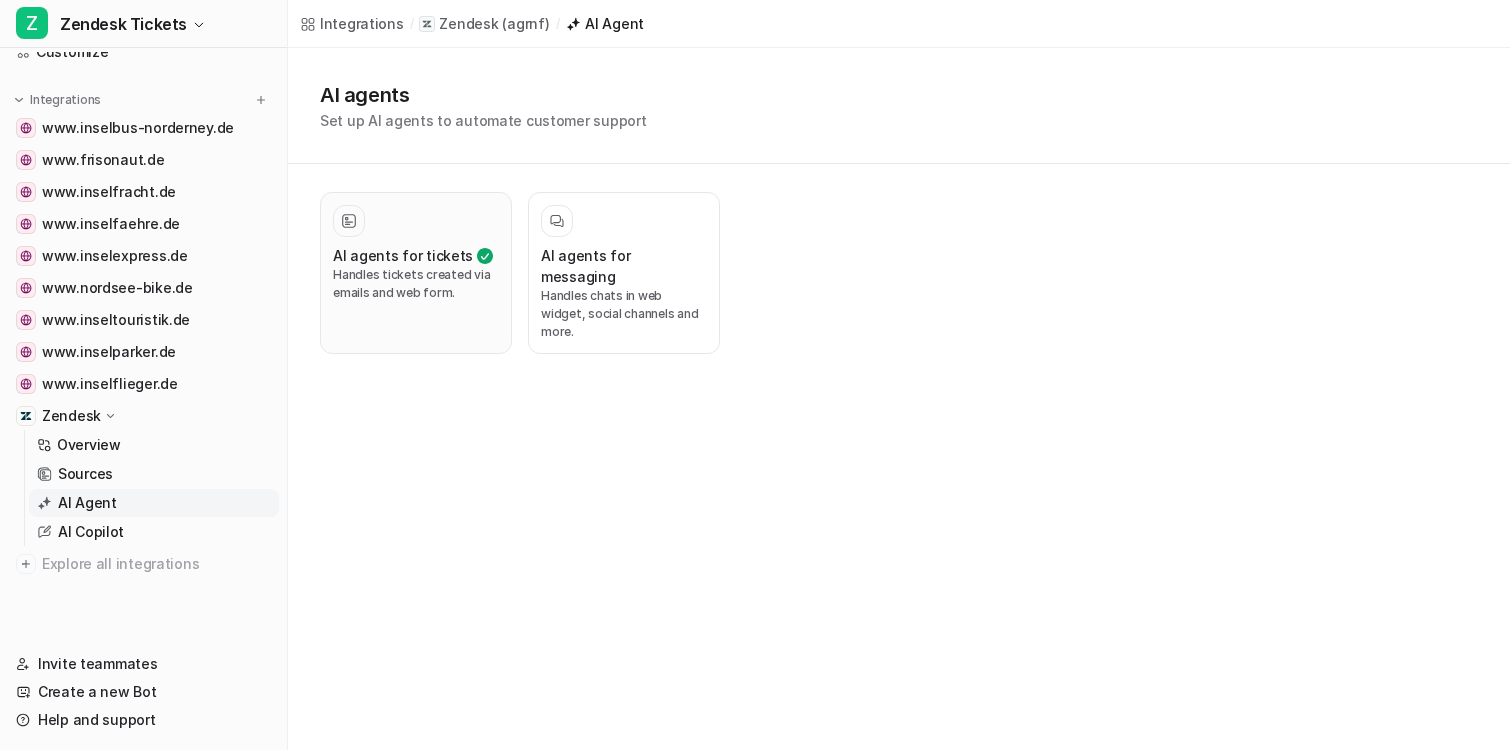click on "Handles tickets created via emails and web form." at bounding box center [416, 284] 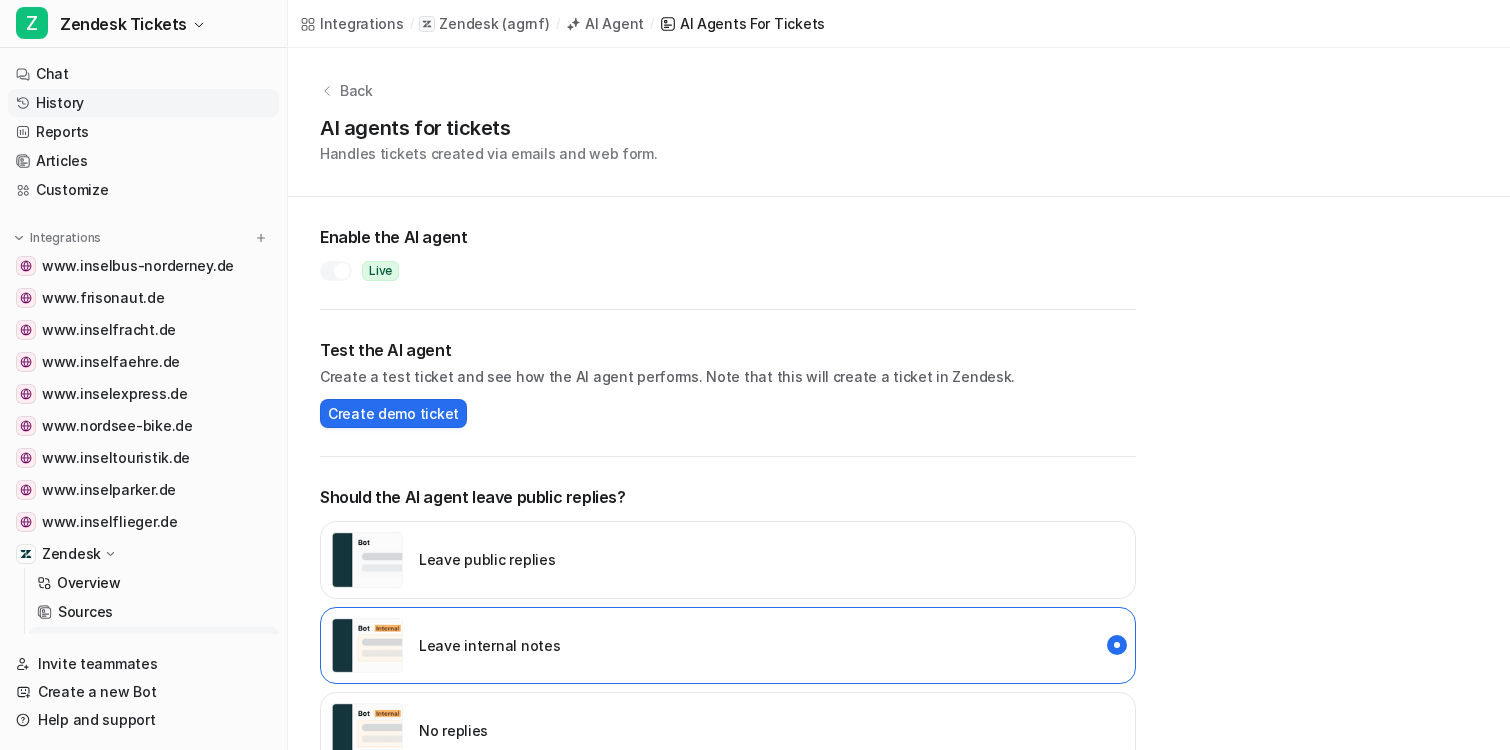 click on "History" at bounding box center (143, 103) 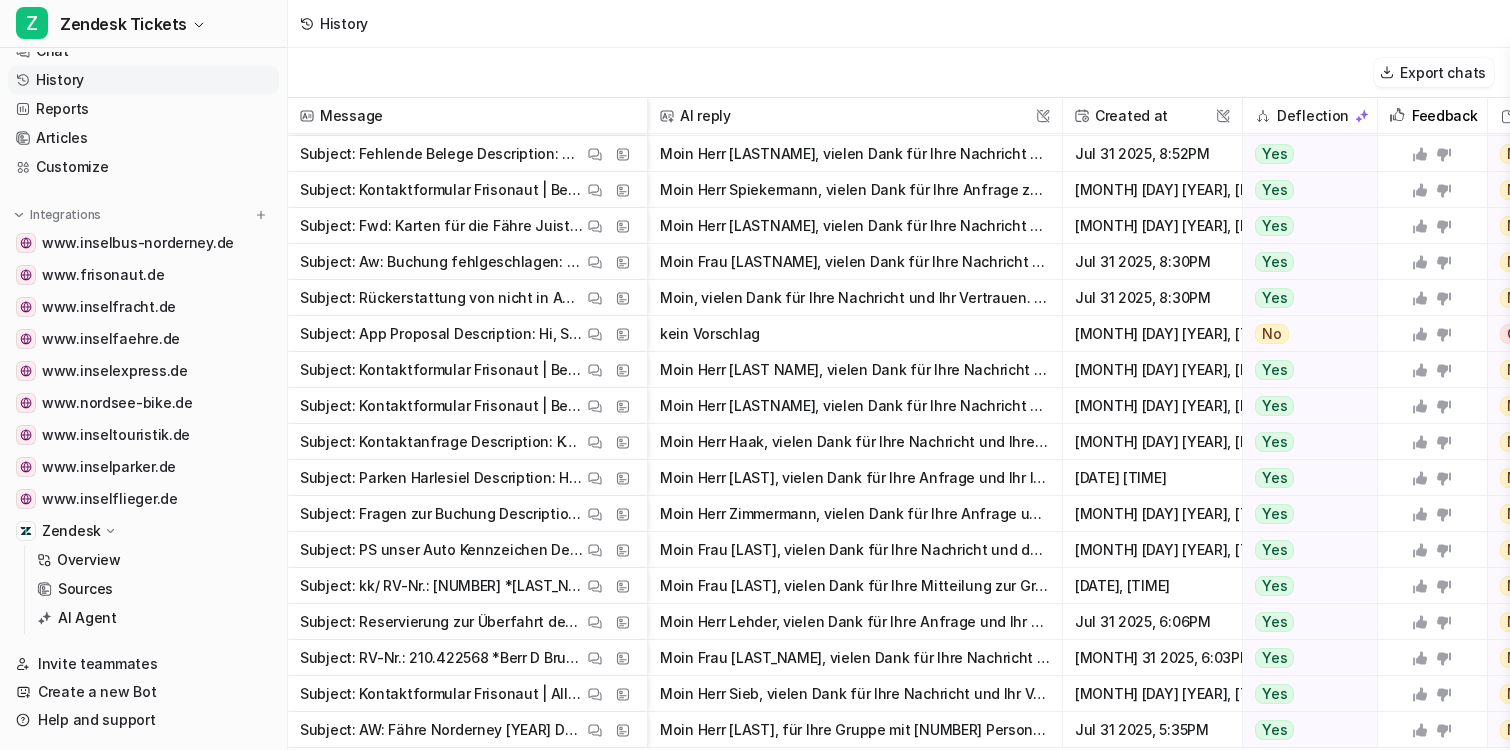 scroll, scrollTop: 0, scrollLeft: 0, axis: both 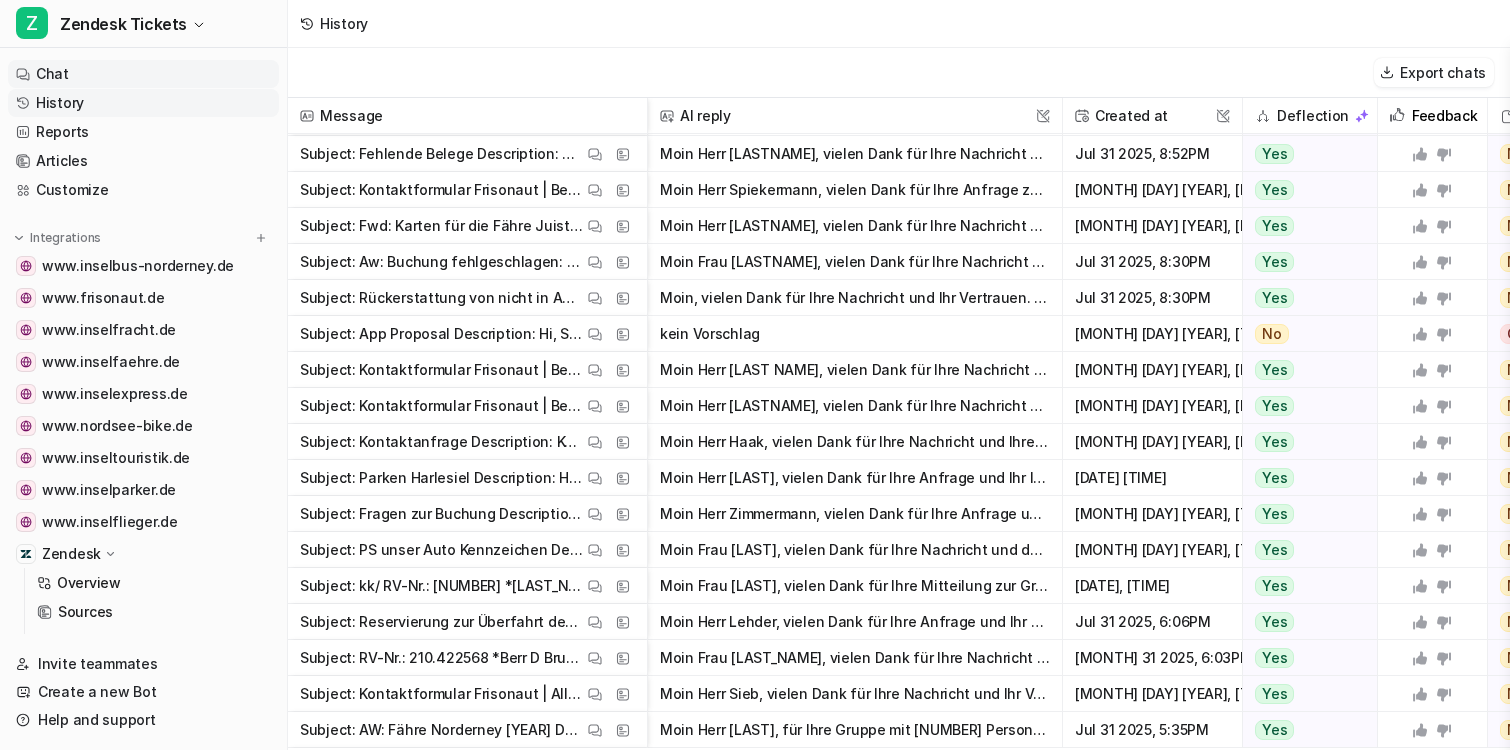 click on "Chat" at bounding box center [143, 74] 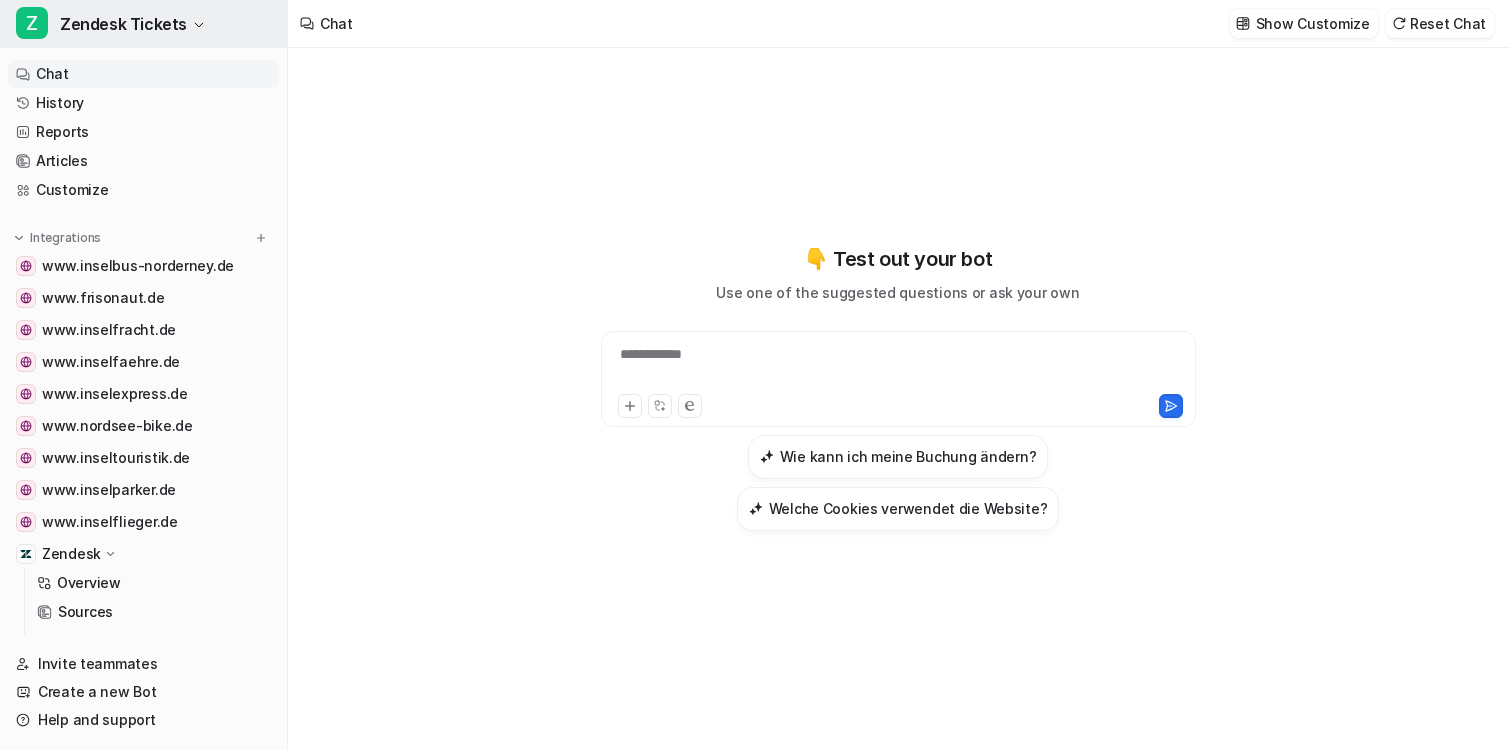 click on "Zendesk Tickets" at bounding box center (123, 24) 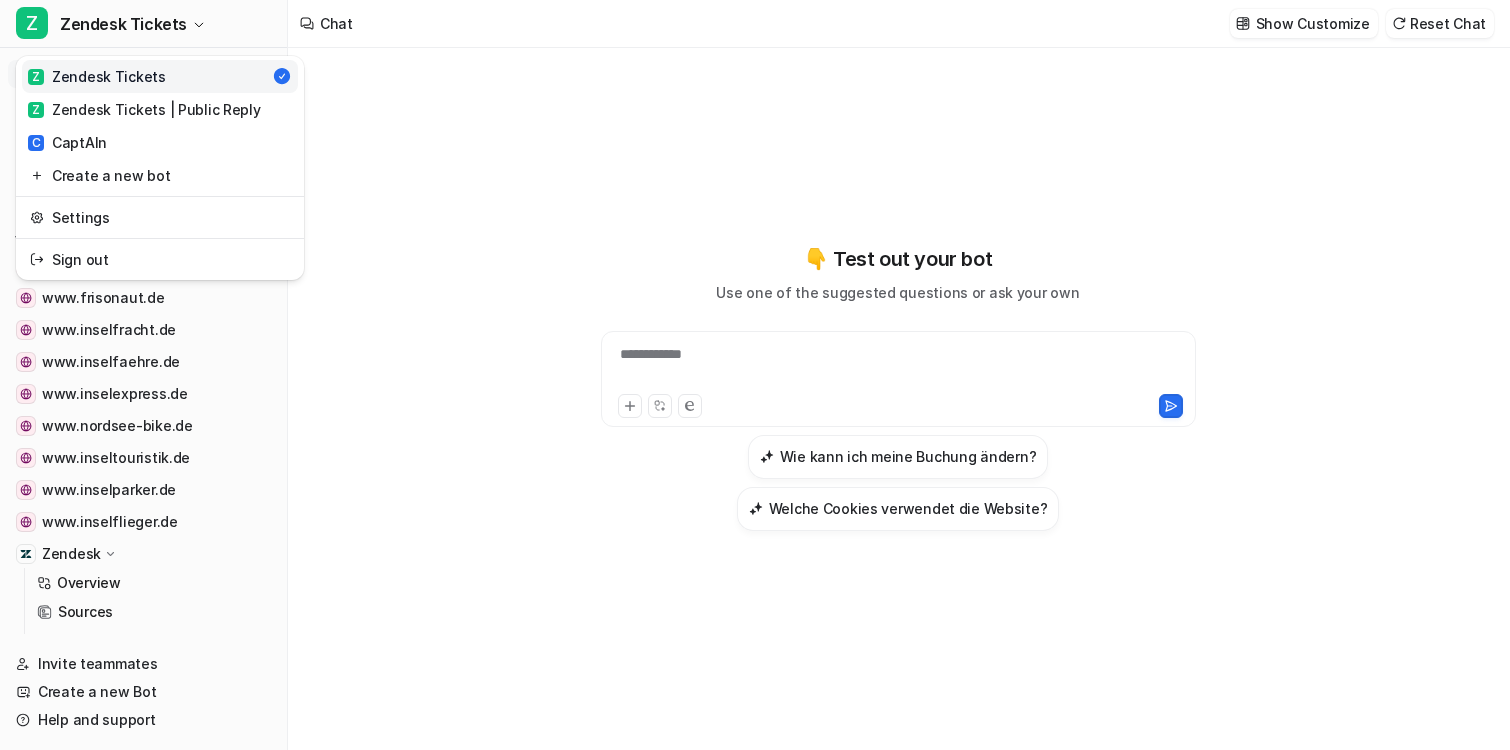 click on "**********" at bounding box center (755, 375) 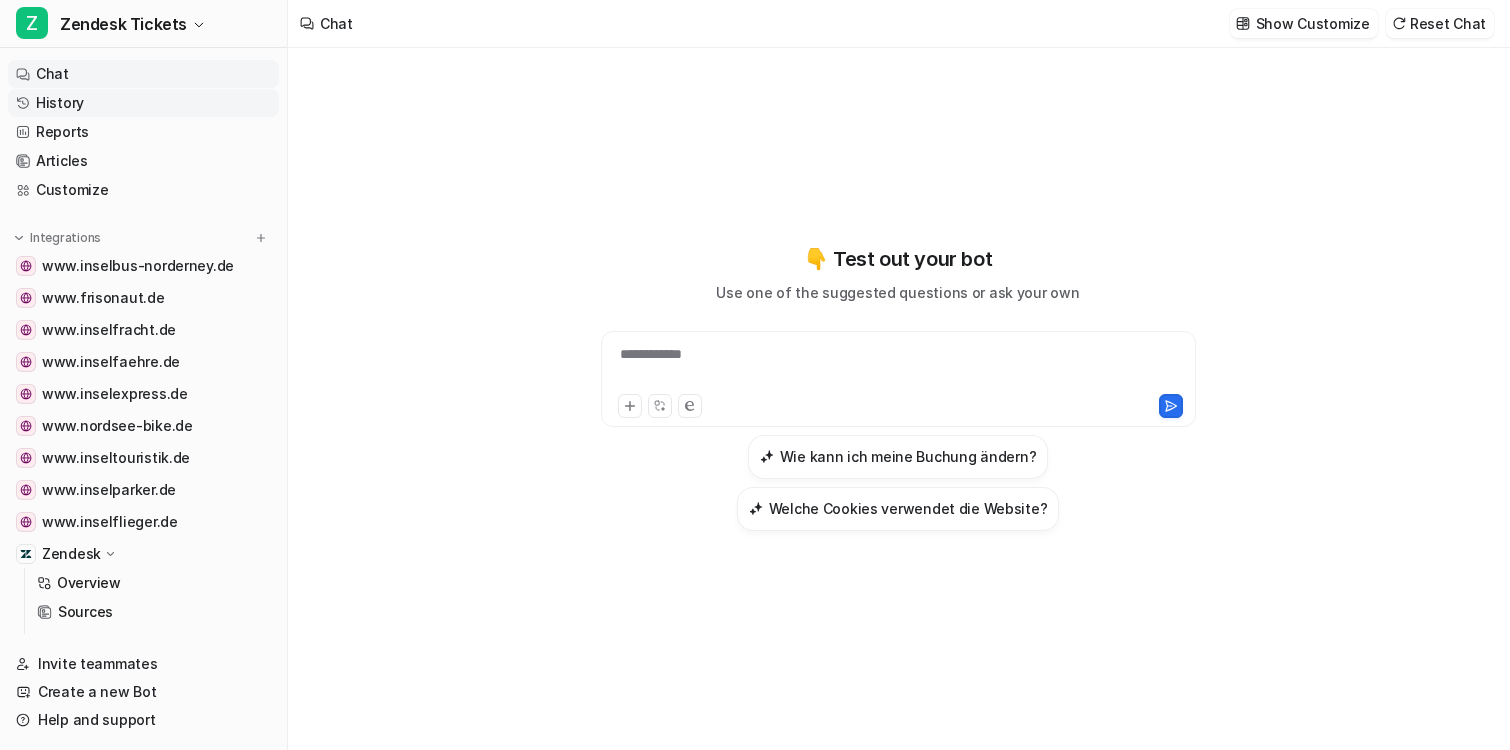click on "History" at bounding box center [143, 103] 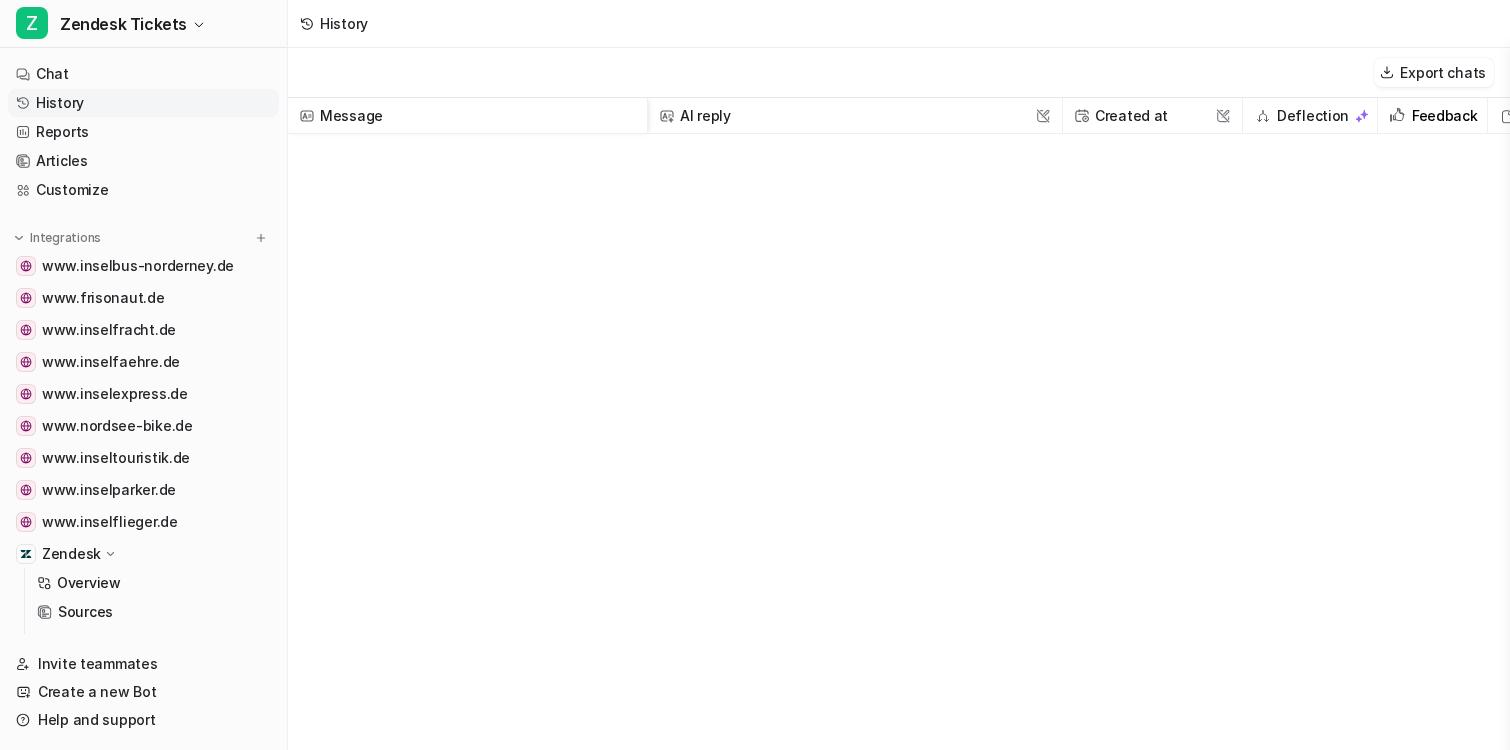 scroll, scrollTop: 14542, scrollLeft: 0, axis: vertical 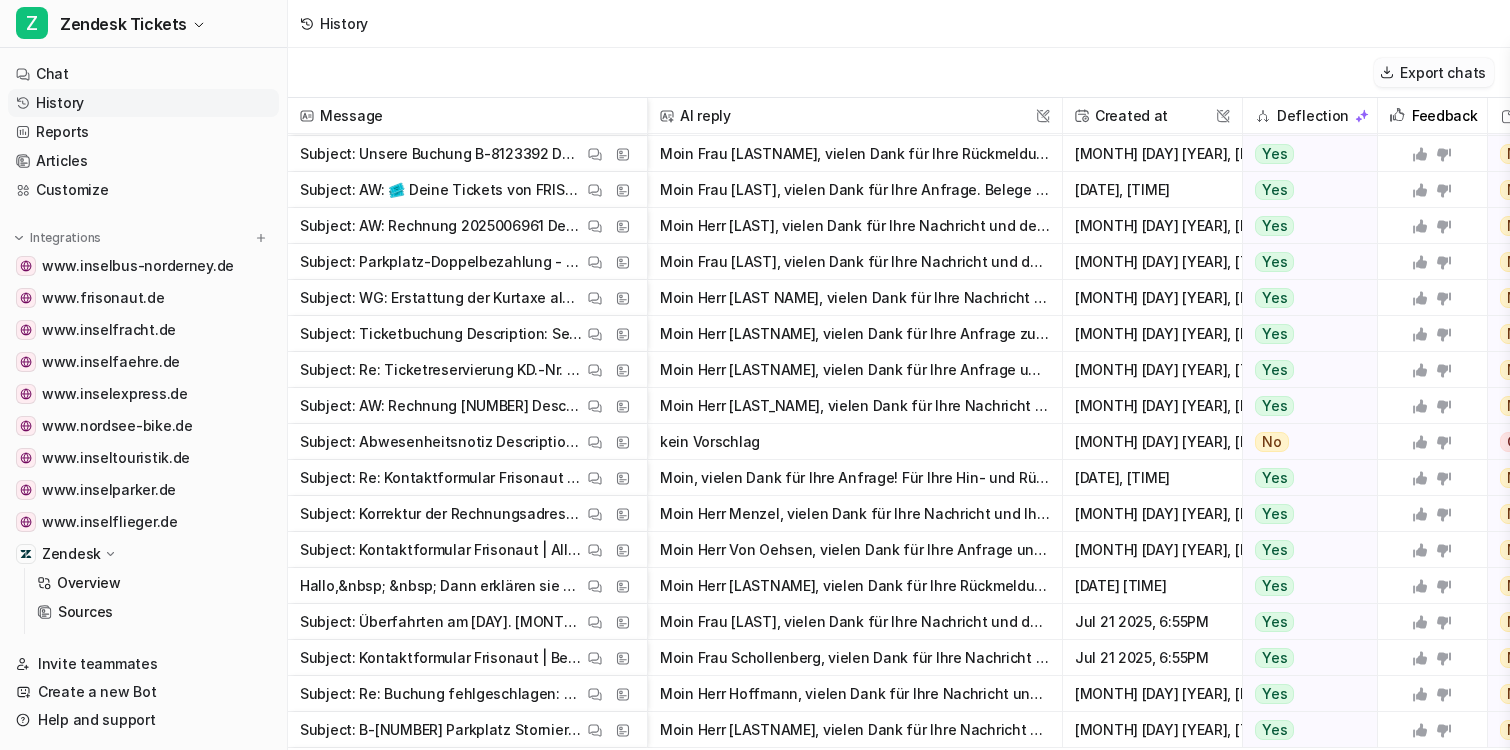 click on "Export chats" at bounding box center (1434, 72) 